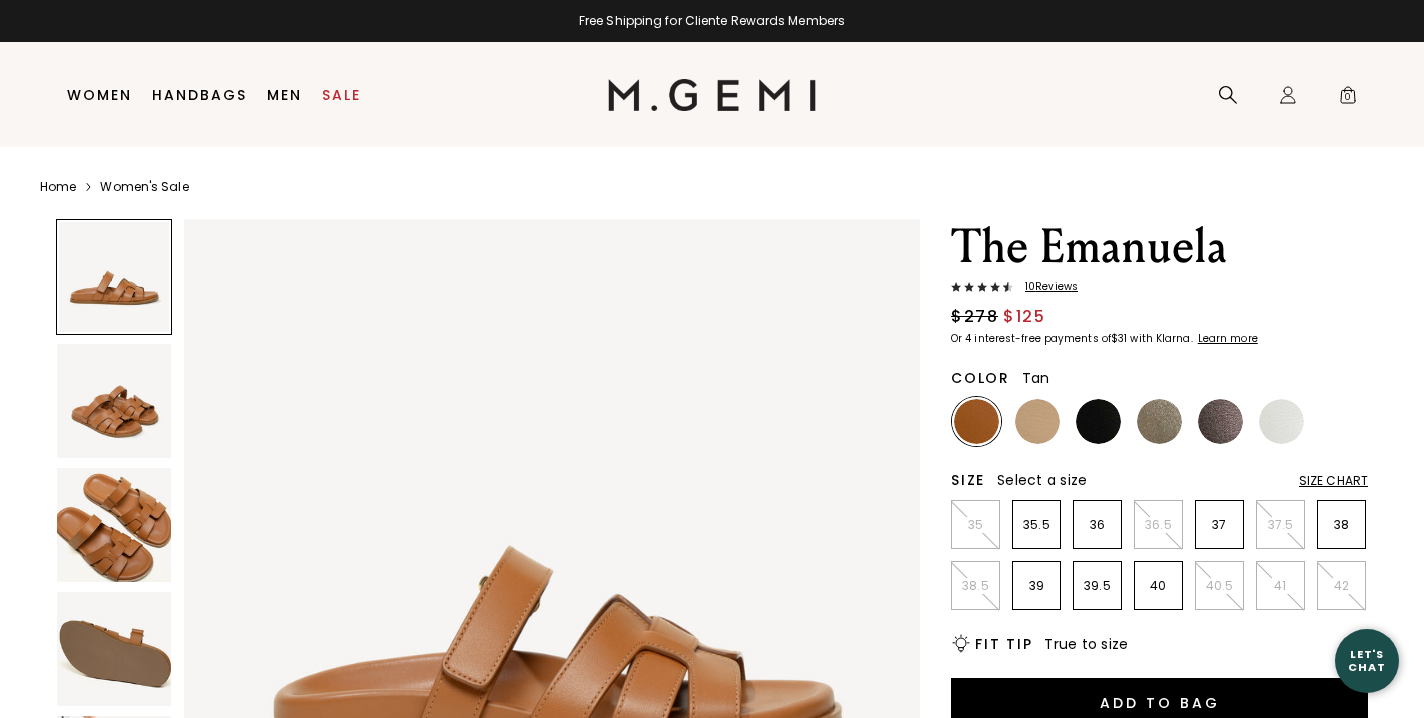scroll, scrollTop: 0, scrollLeft: 0, axis: both 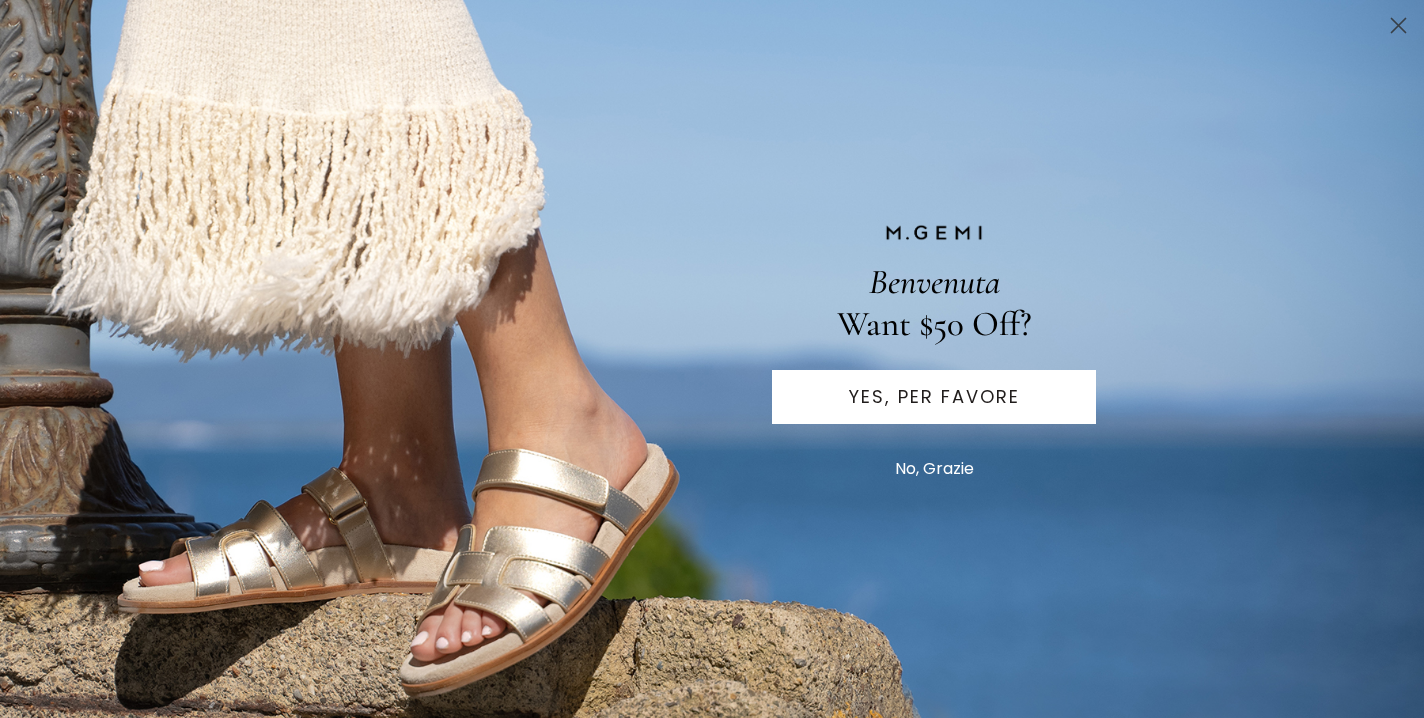 click 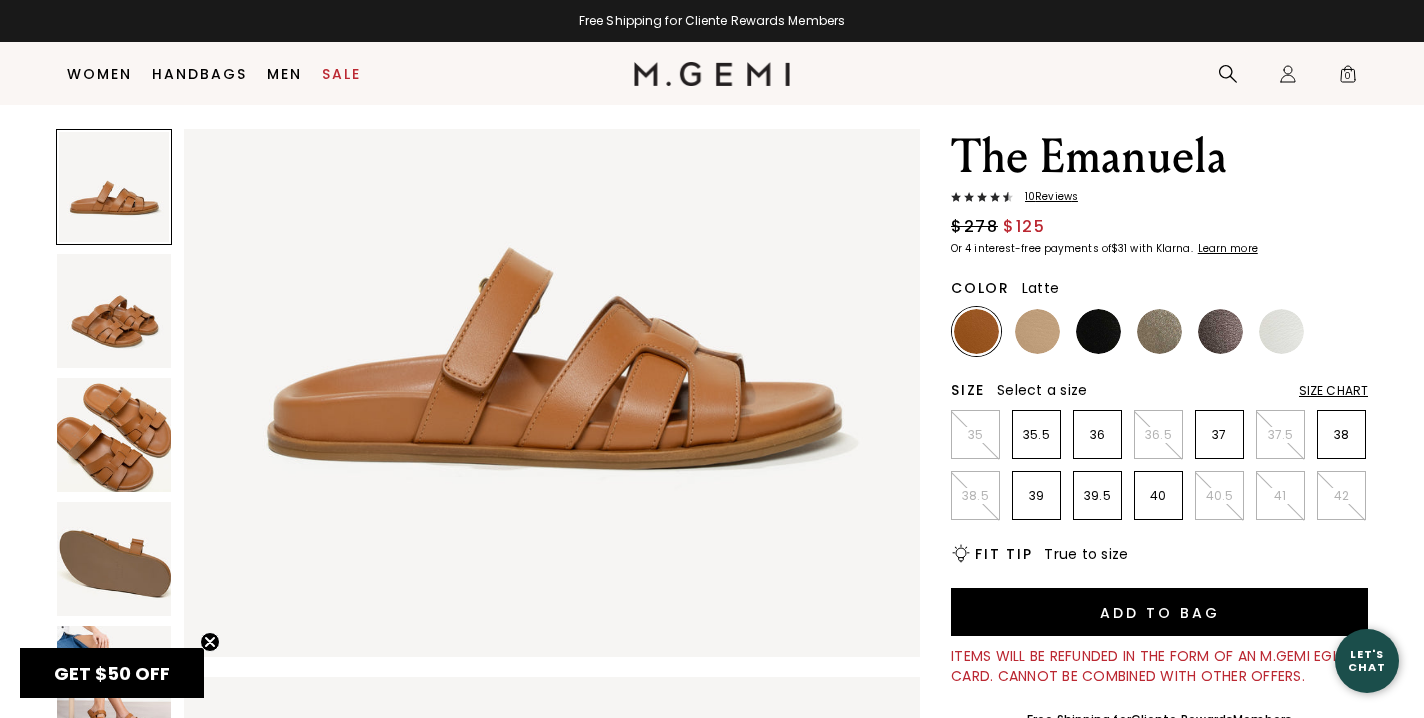 scroll, scrollTop: 35, scrollLeft: 0, axis: vertical 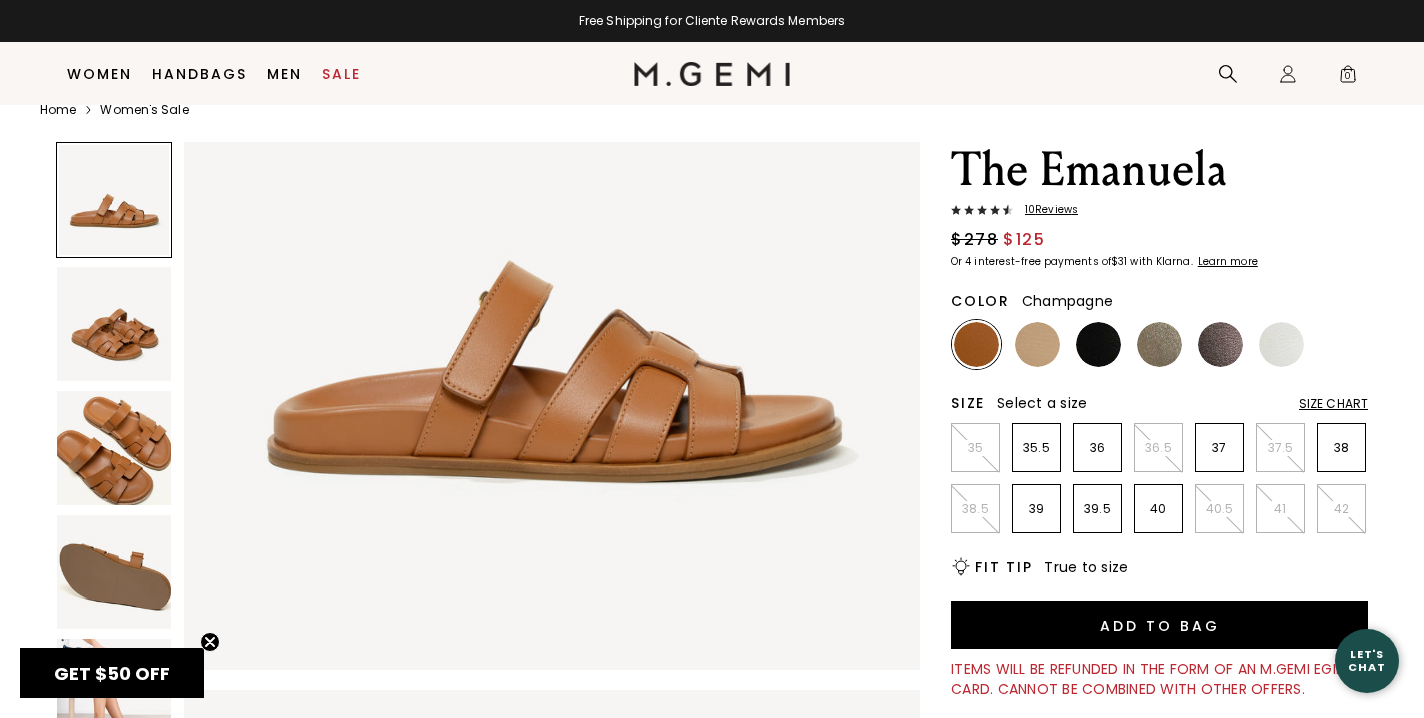 click at bounding box center (1159, 344) 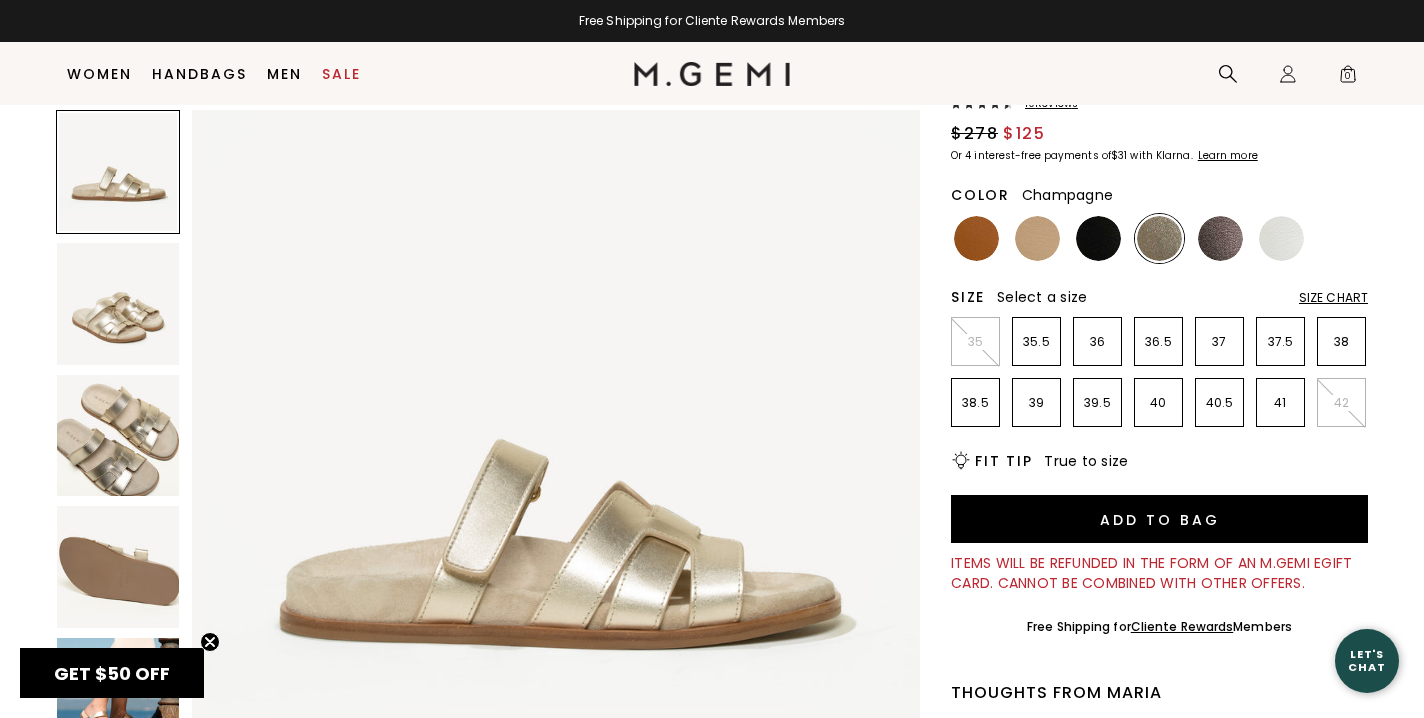 scroll, scrollTop: 271, scrollLeft: 0, axis: vertical 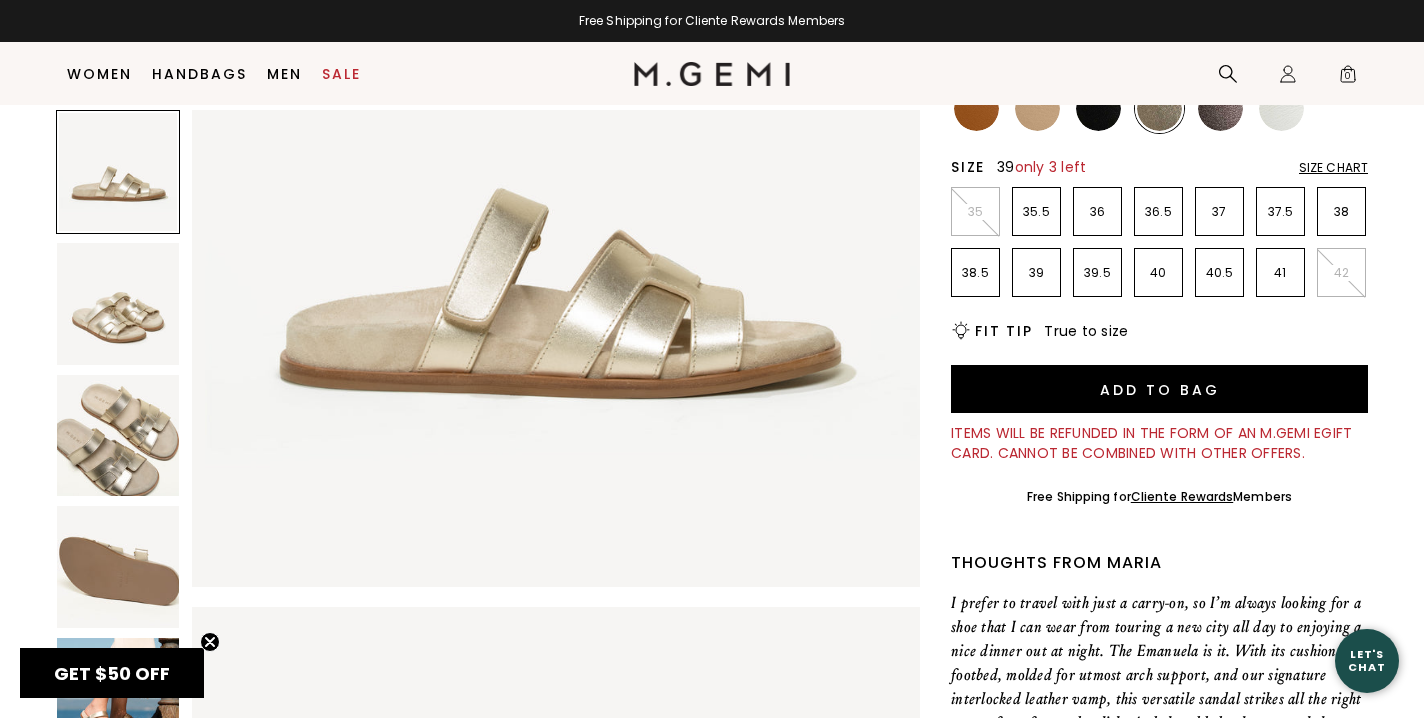 click on "39" at bounding box center (1036, 273) 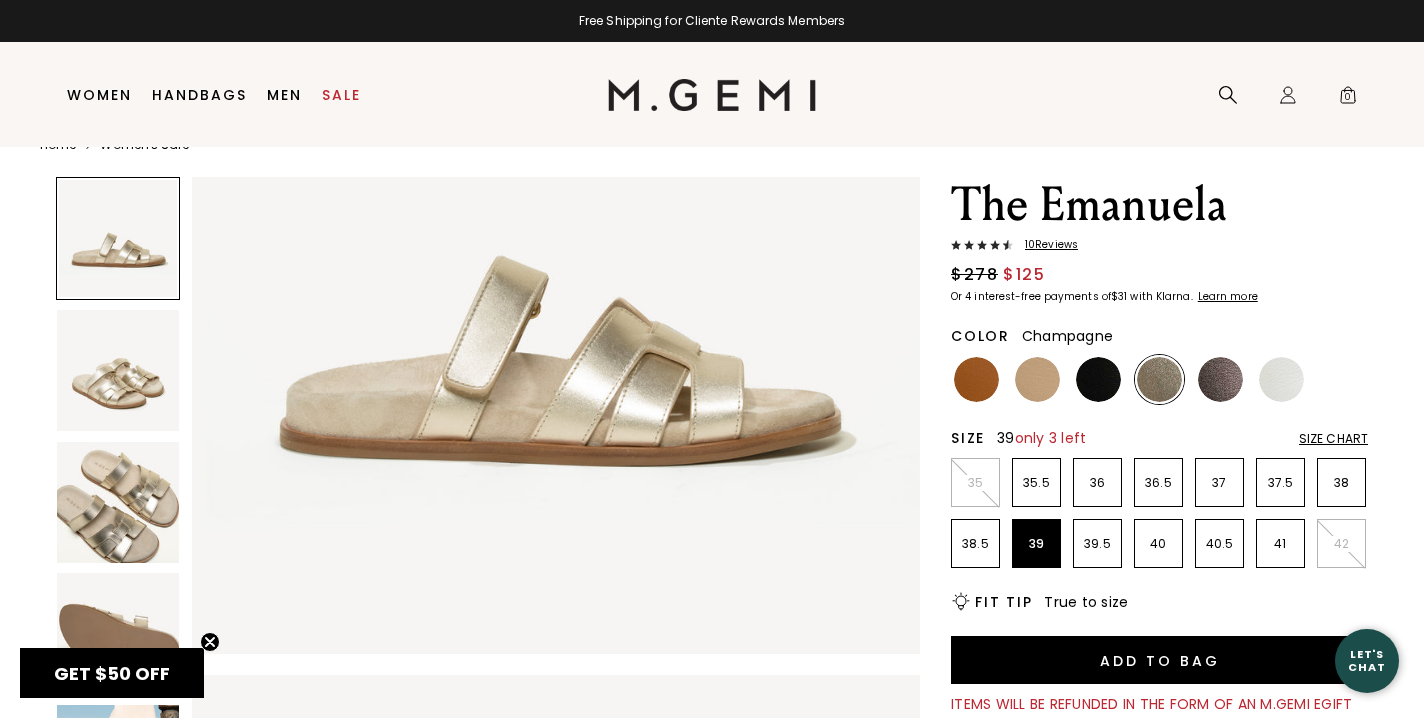 scroll, scrollTop: 59, scrollLeft: 0, axis: vertical 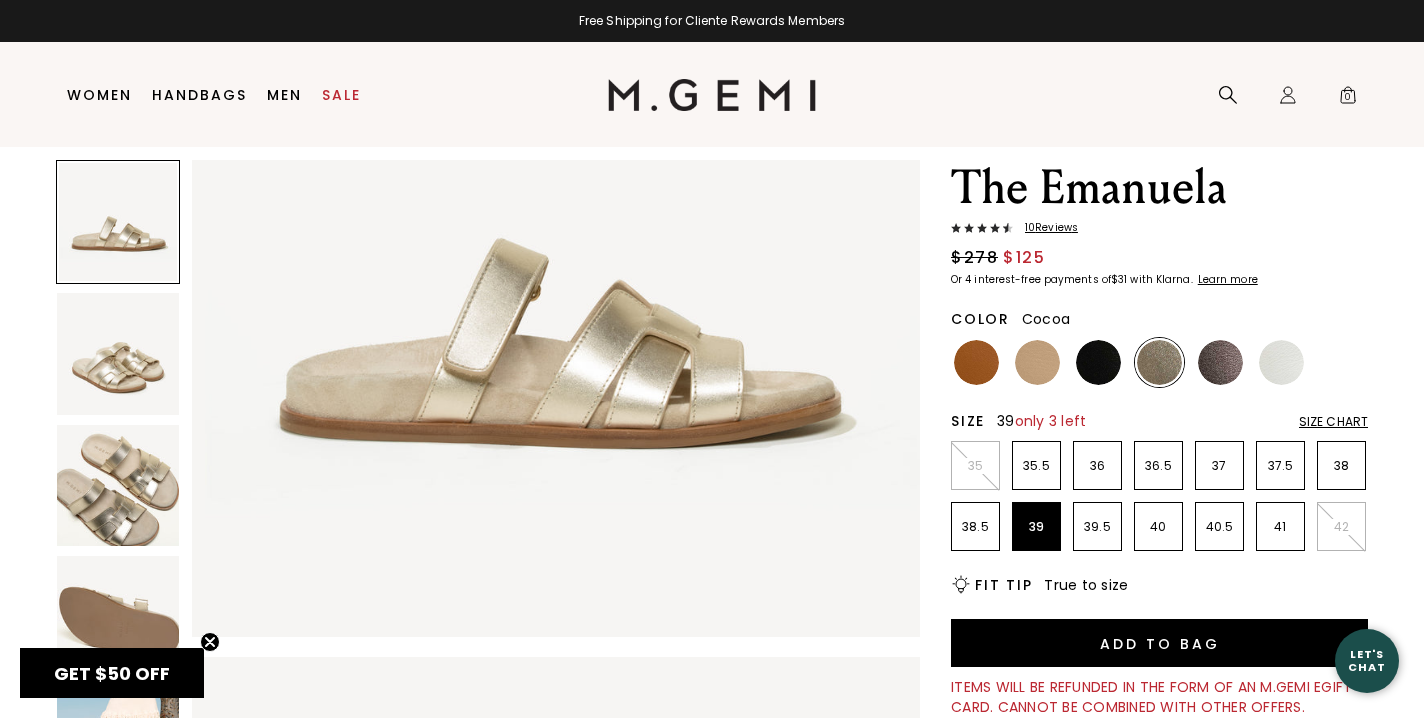 click at bounding box center (1220, 362) 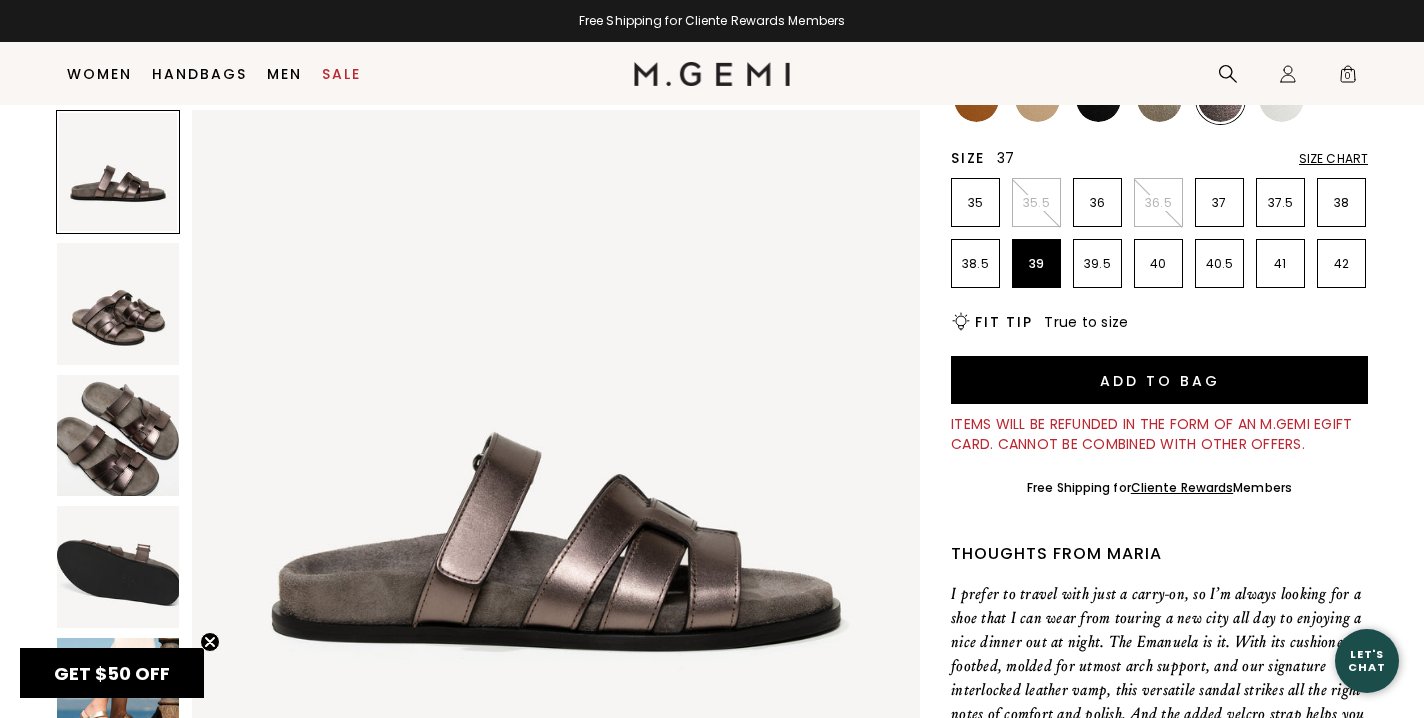 scroll, scrollTop: 279, scrollLeft: 0, axis: vertical 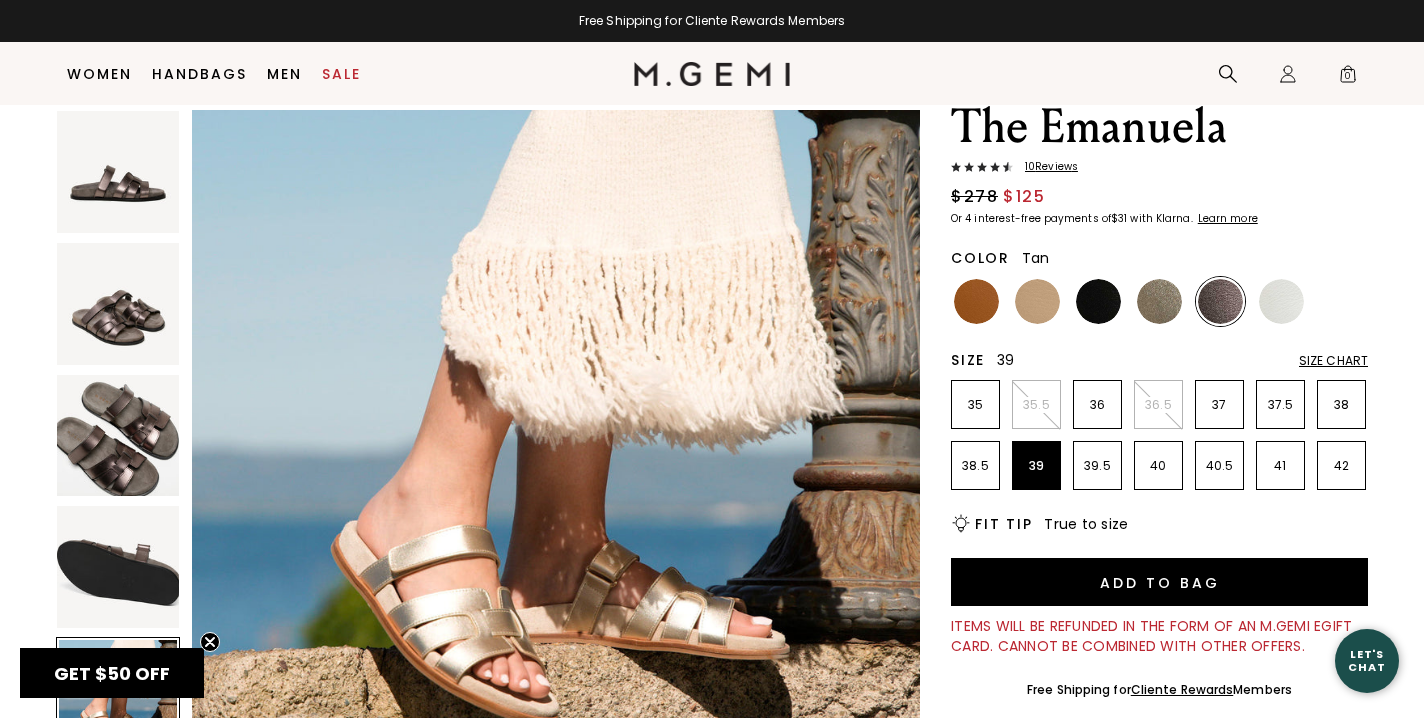click at bounding box center [976, 301] 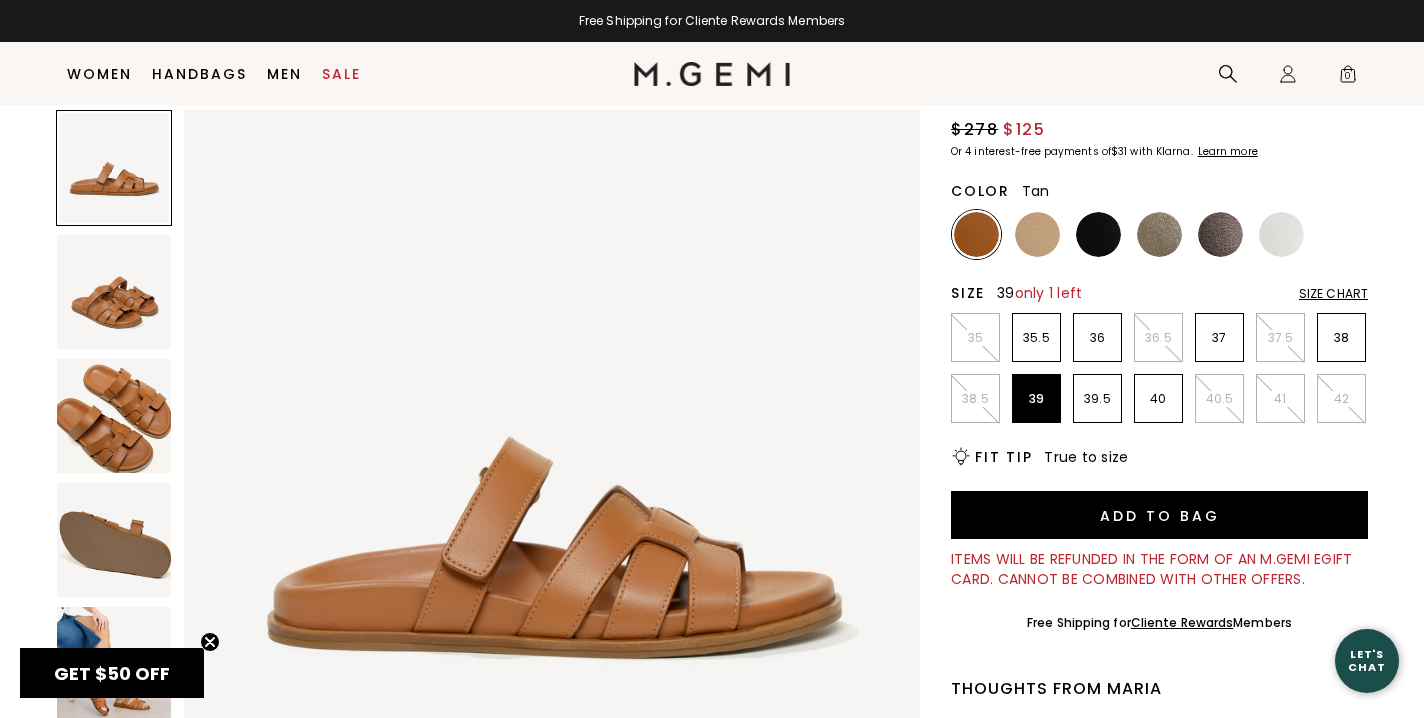 scroll, scrollTop: 131, scrollLeft: 0, axis: vertical 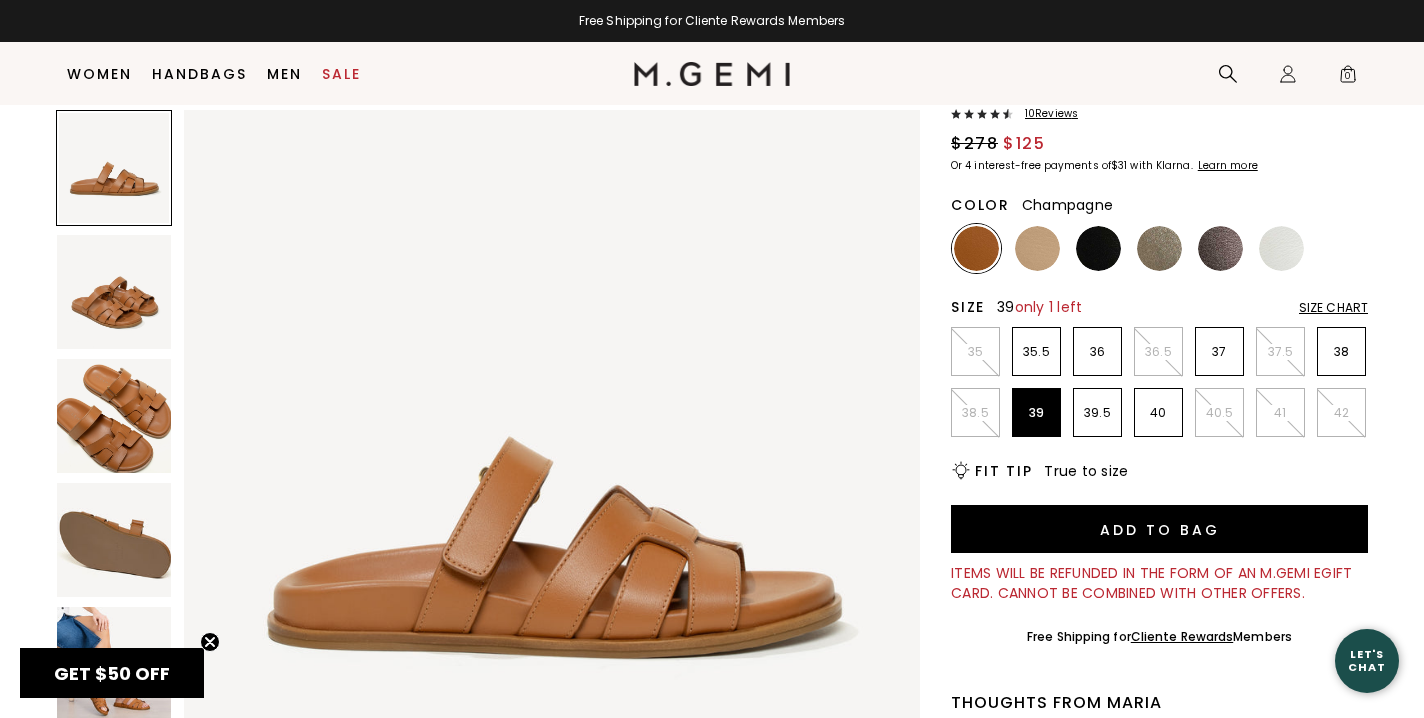 click at bounding box center (1159, 248) 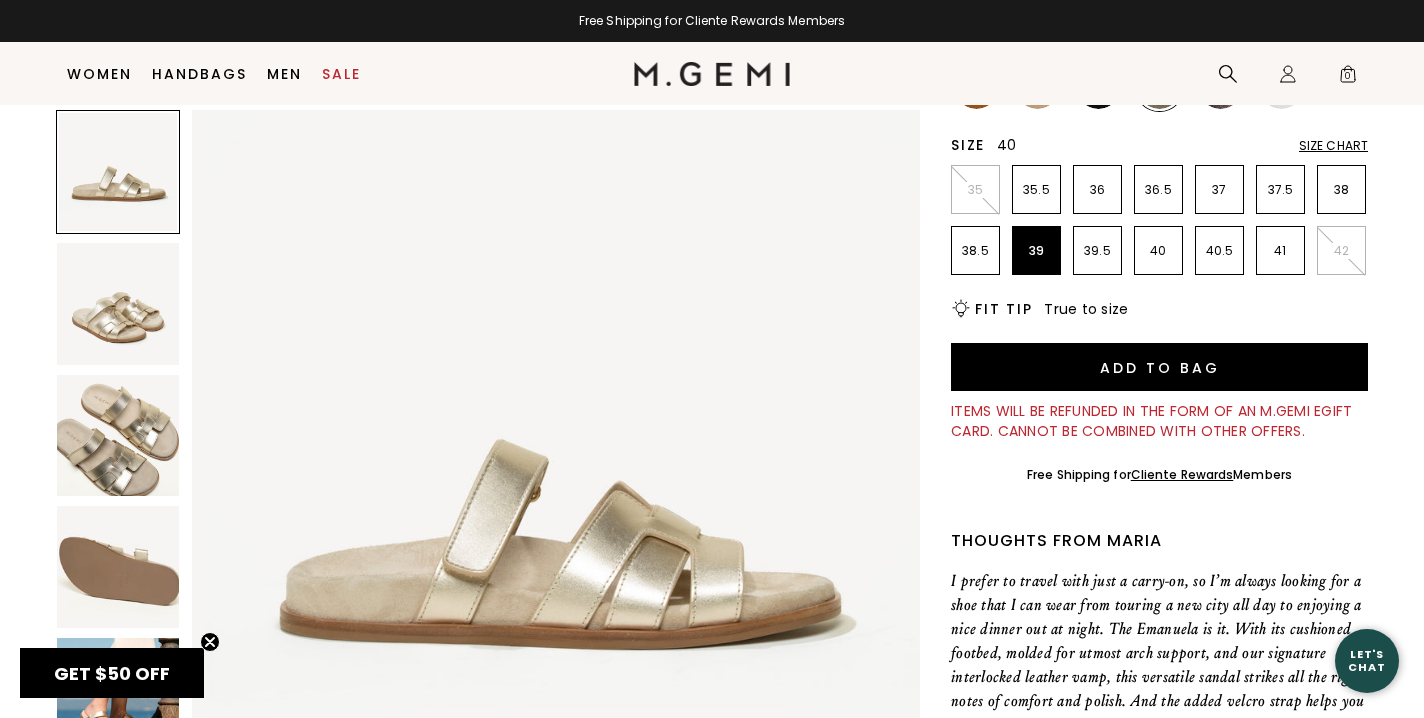 scroll, scrollTop: 172, scrollLeft: 0, axis: vertical 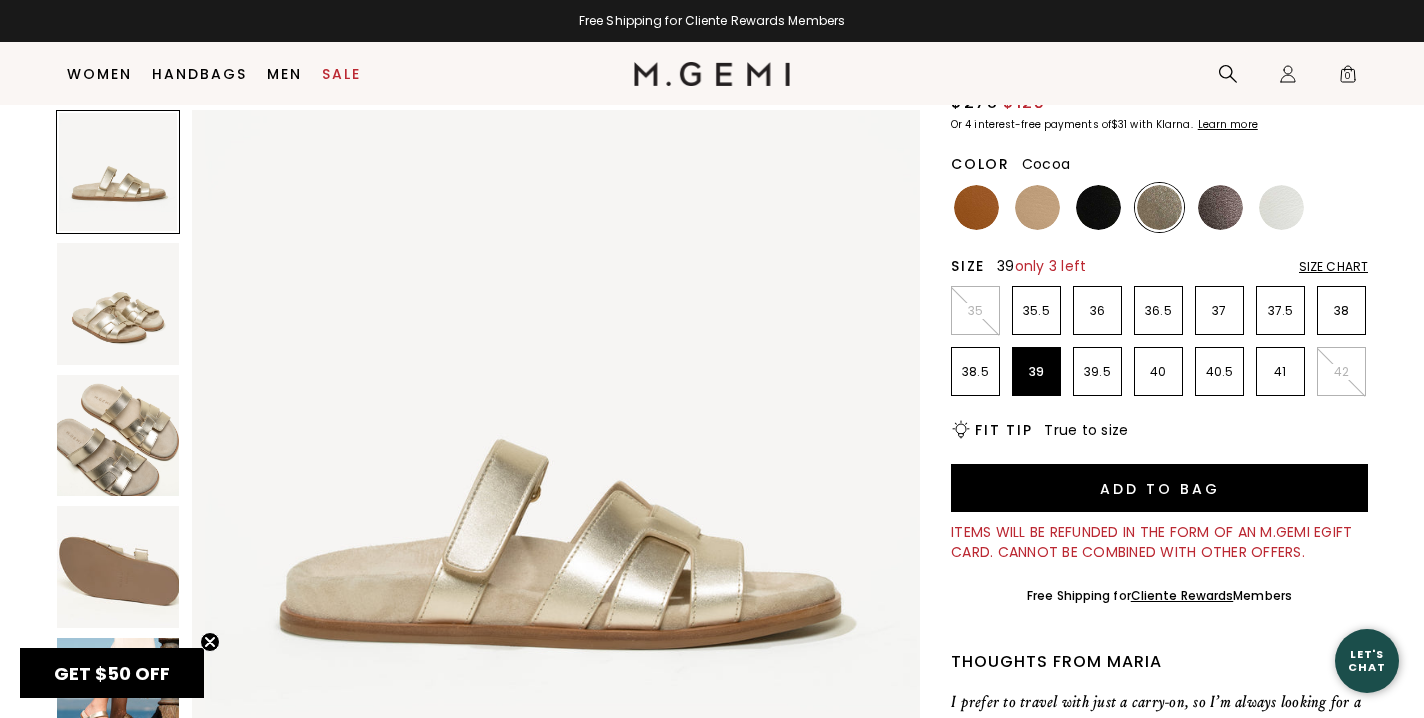 click at bounding box center [1220, 207] 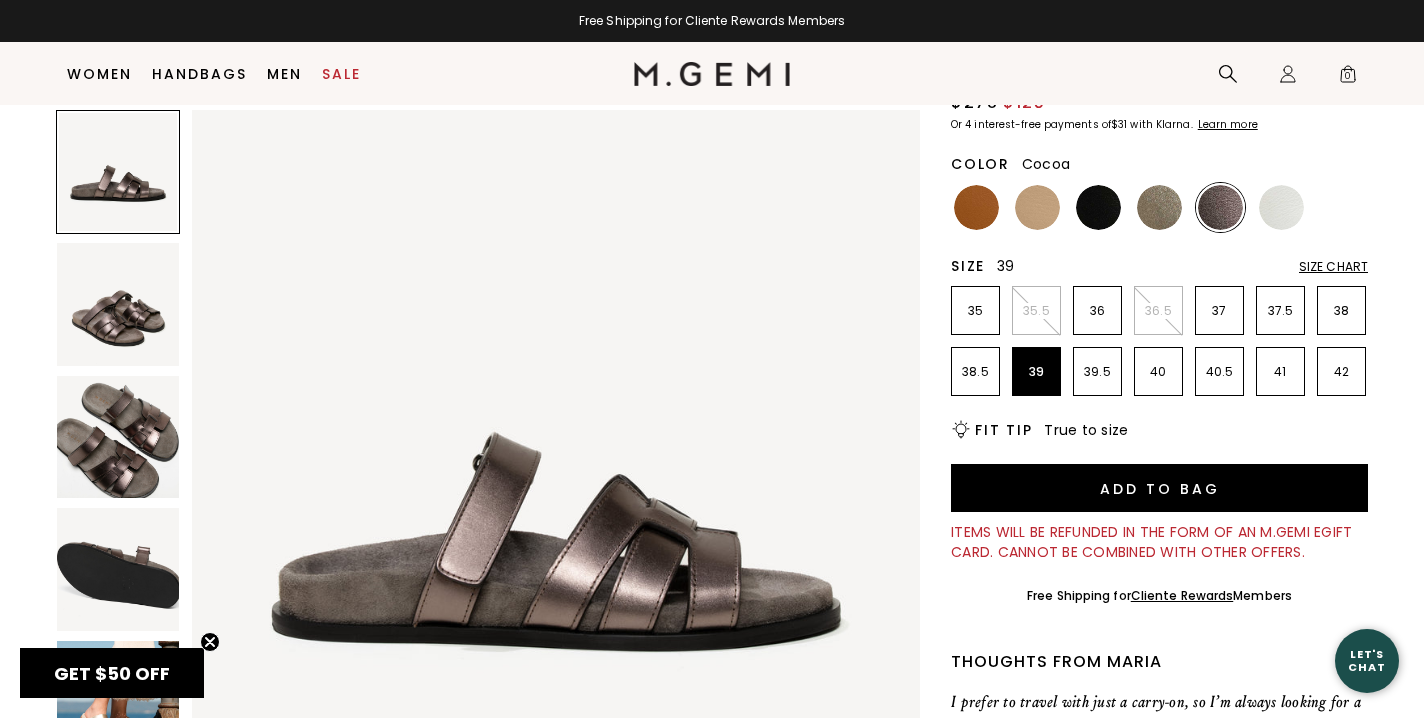 scroll 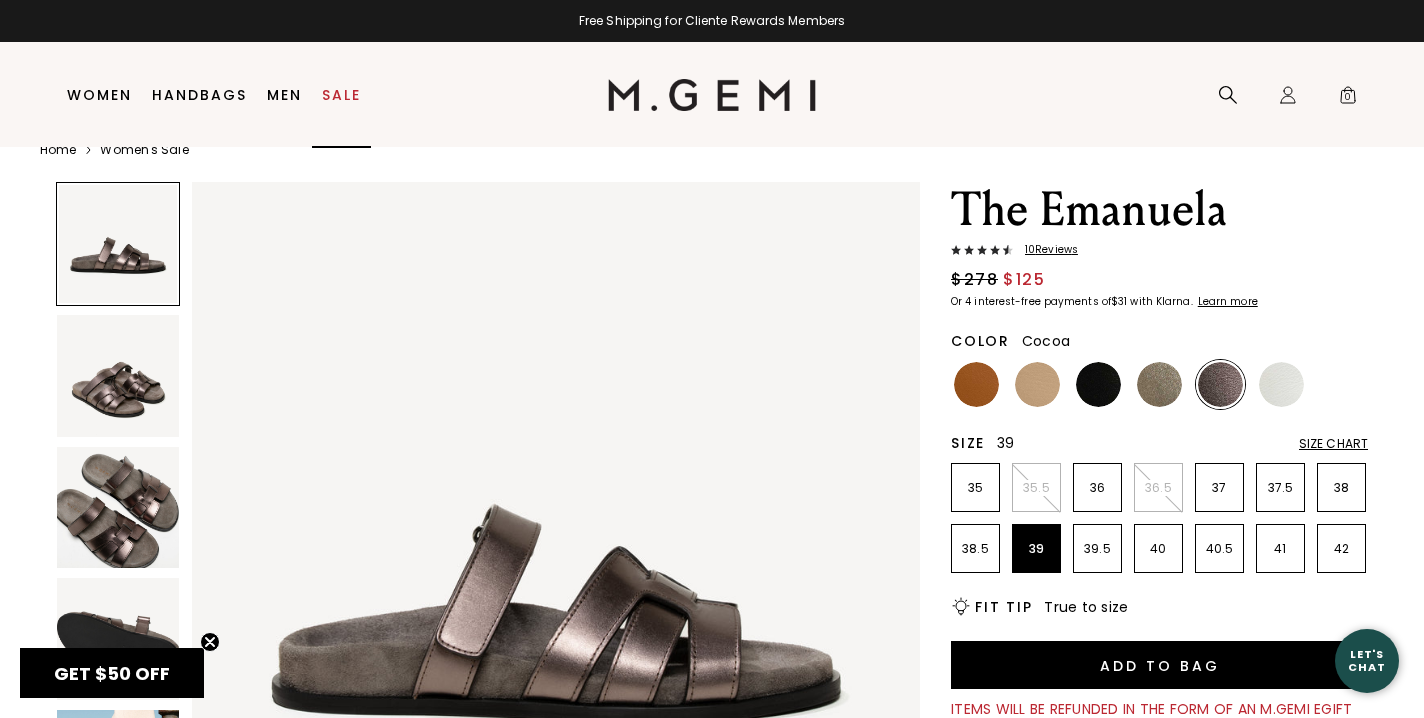 click on "Sale" at bounding box center [341, 95] 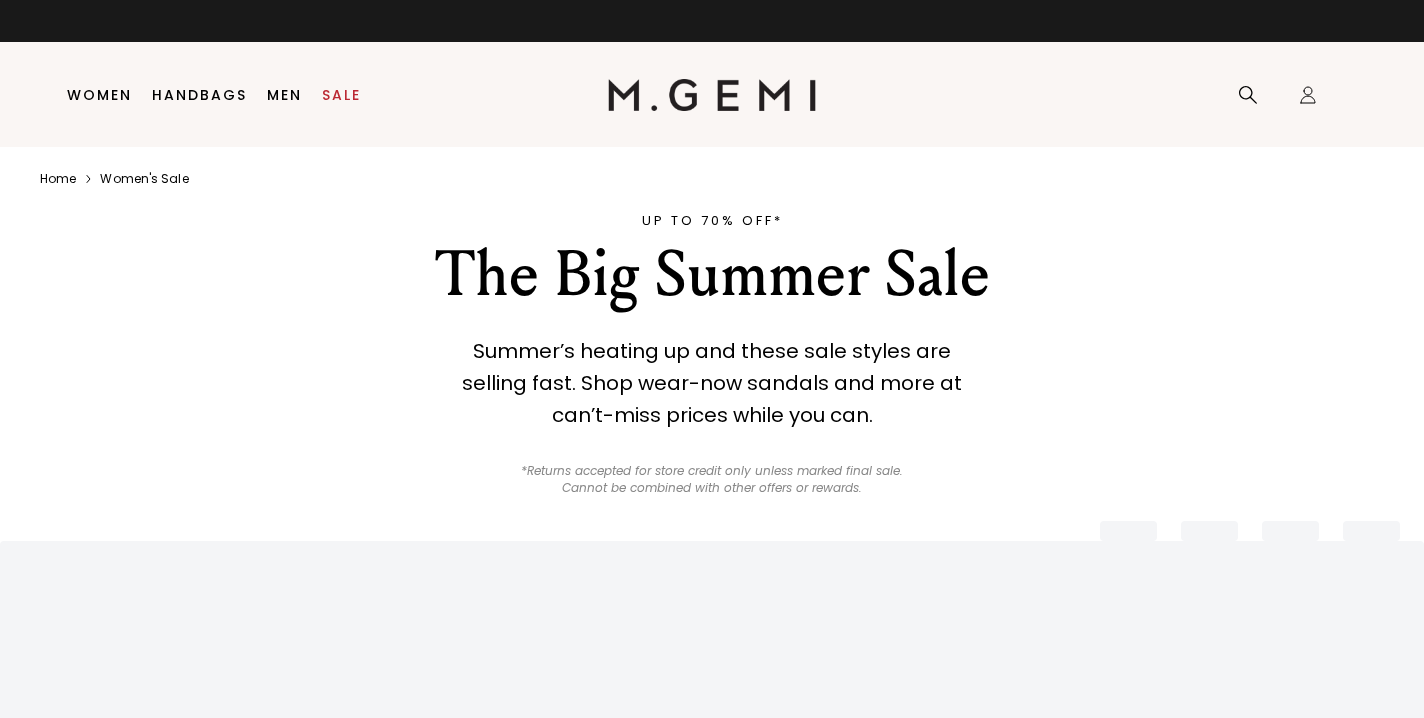 scroll, scrollTop: 0, scrollLeft: 0, axis: both 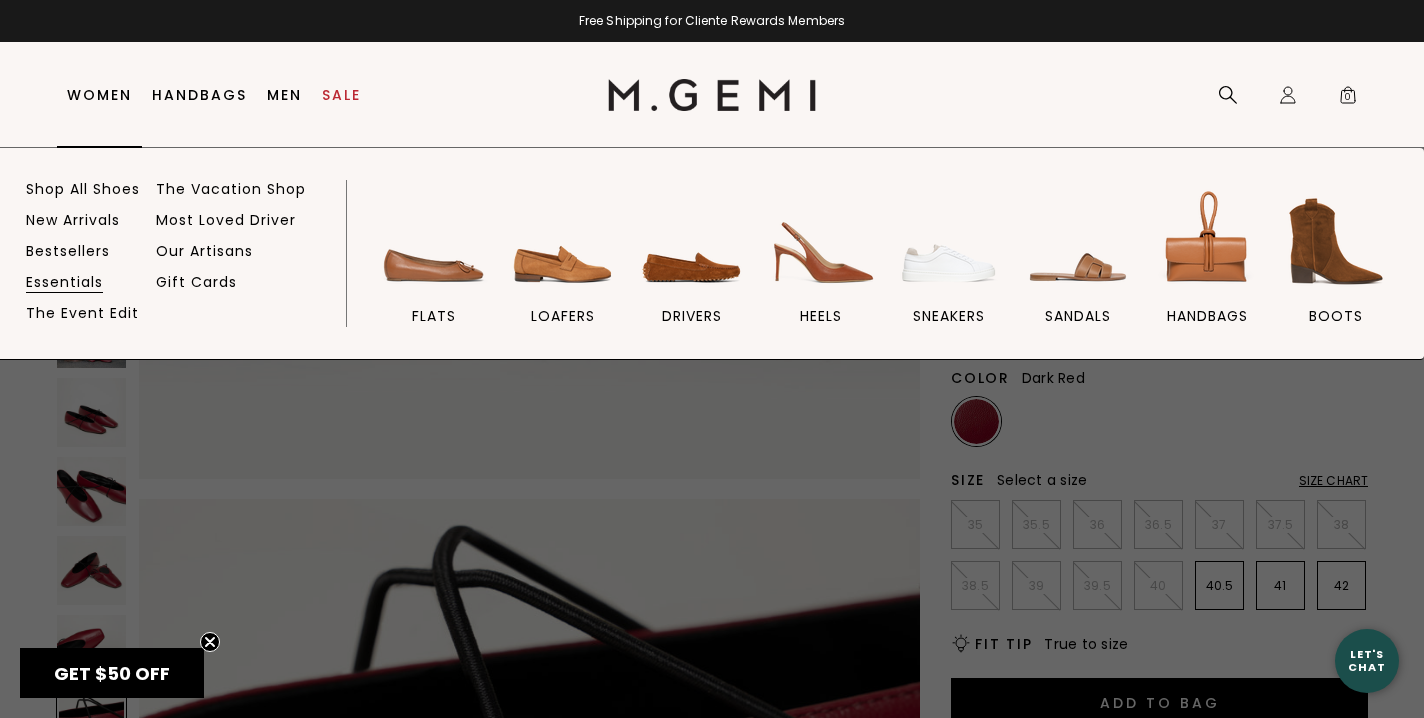 click on "Essentials" at bounding box center [64, 282] 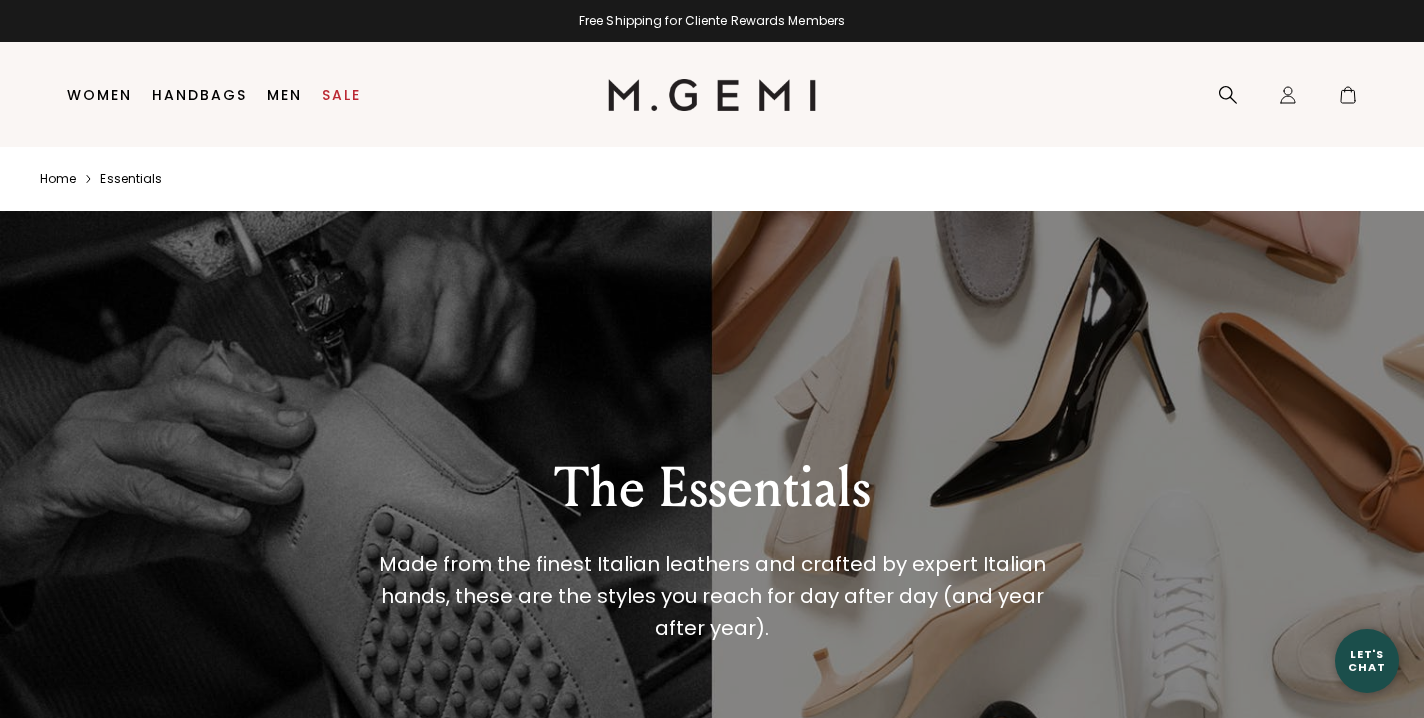 scroll, scrollTop: 389, scrollLeft: 0, axis: vertical 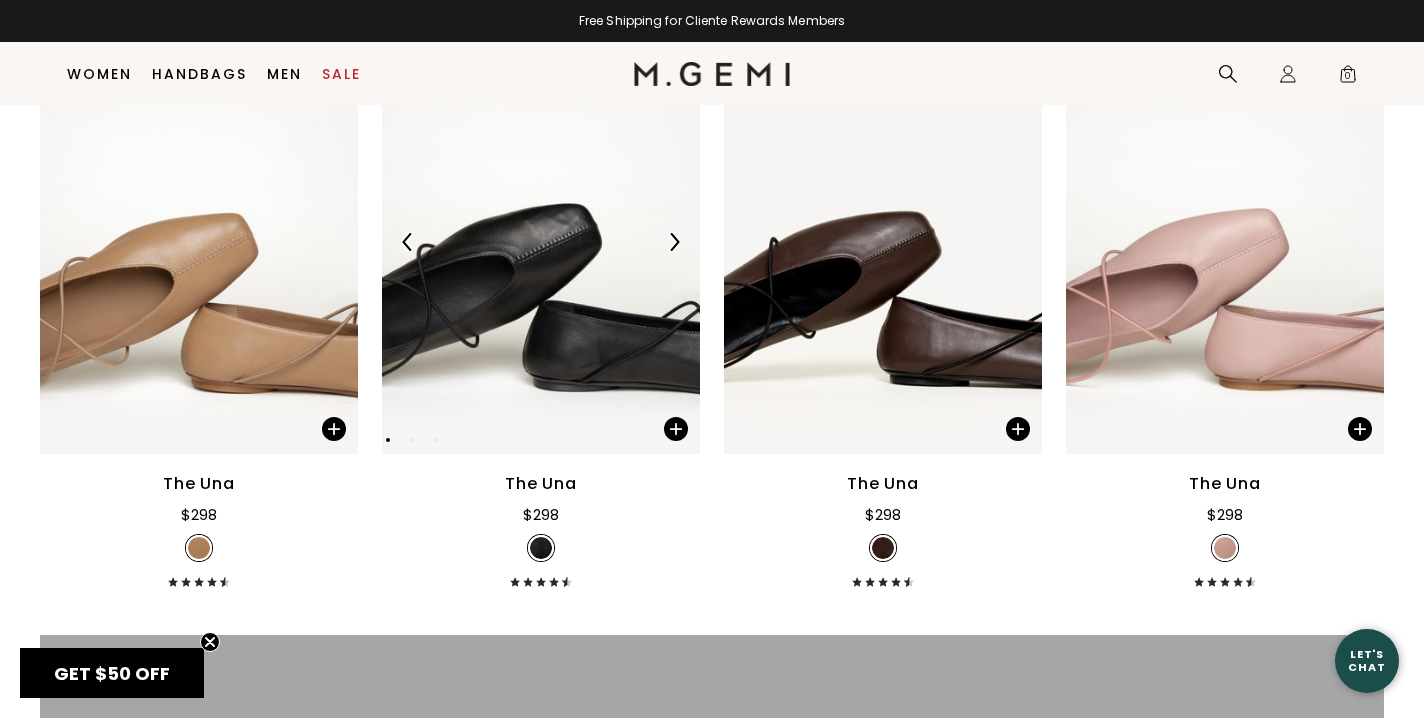 click at bounding box center (541, 242) 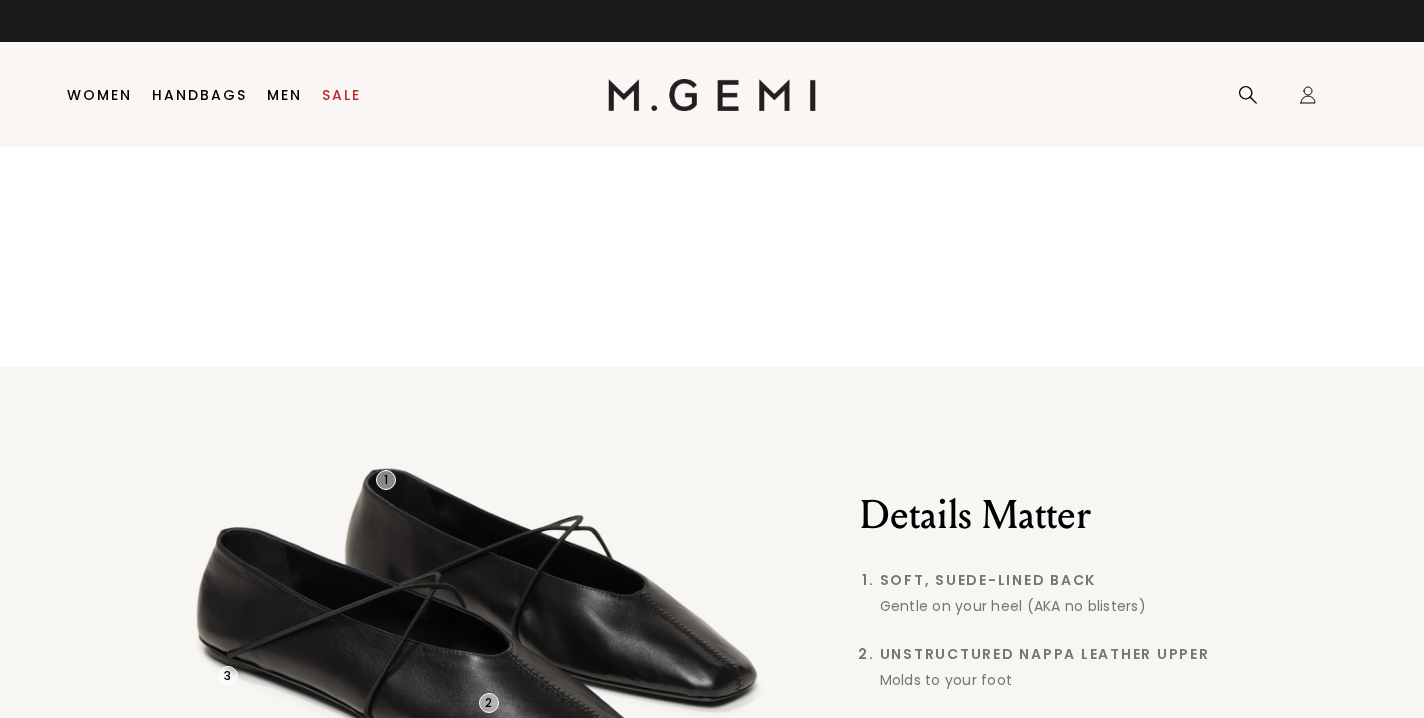 scroll, scrollTop: 0, scrollLeft: 0, axis: both 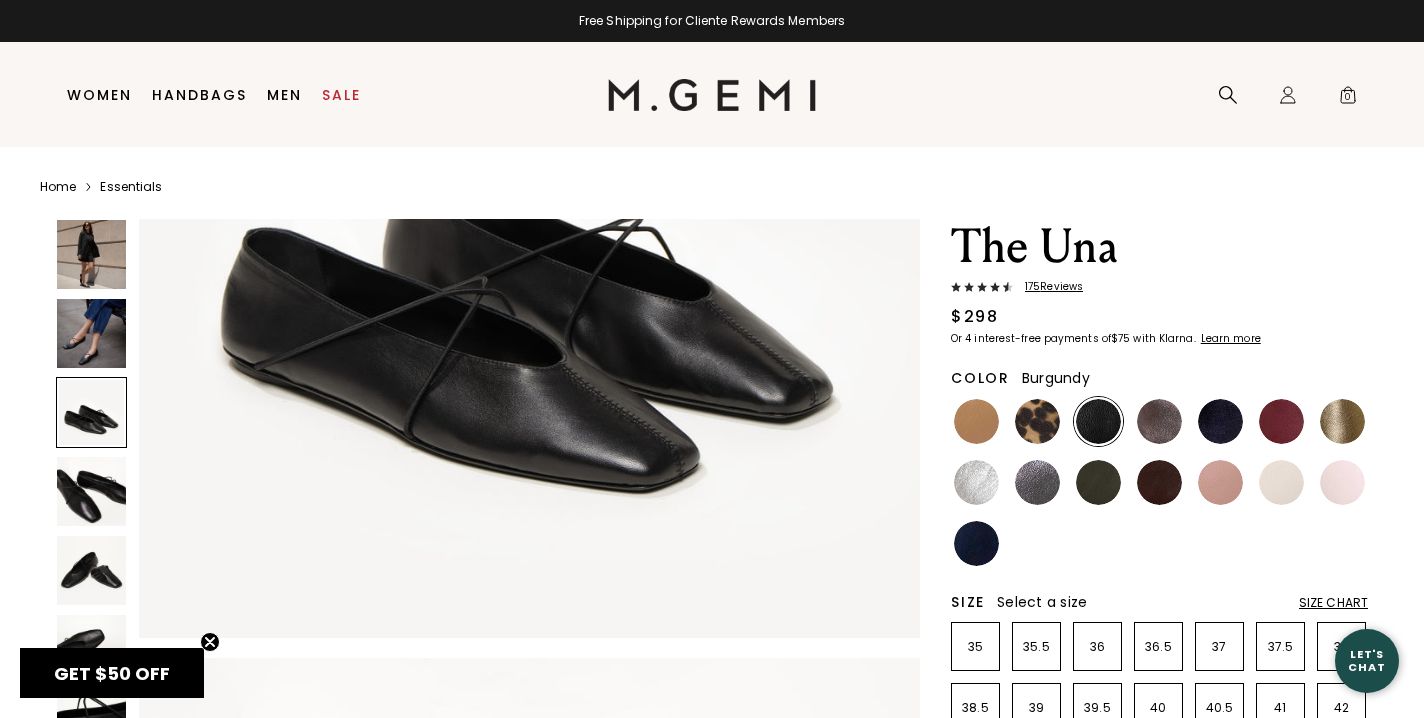 click at bounding box center (1281, 421) 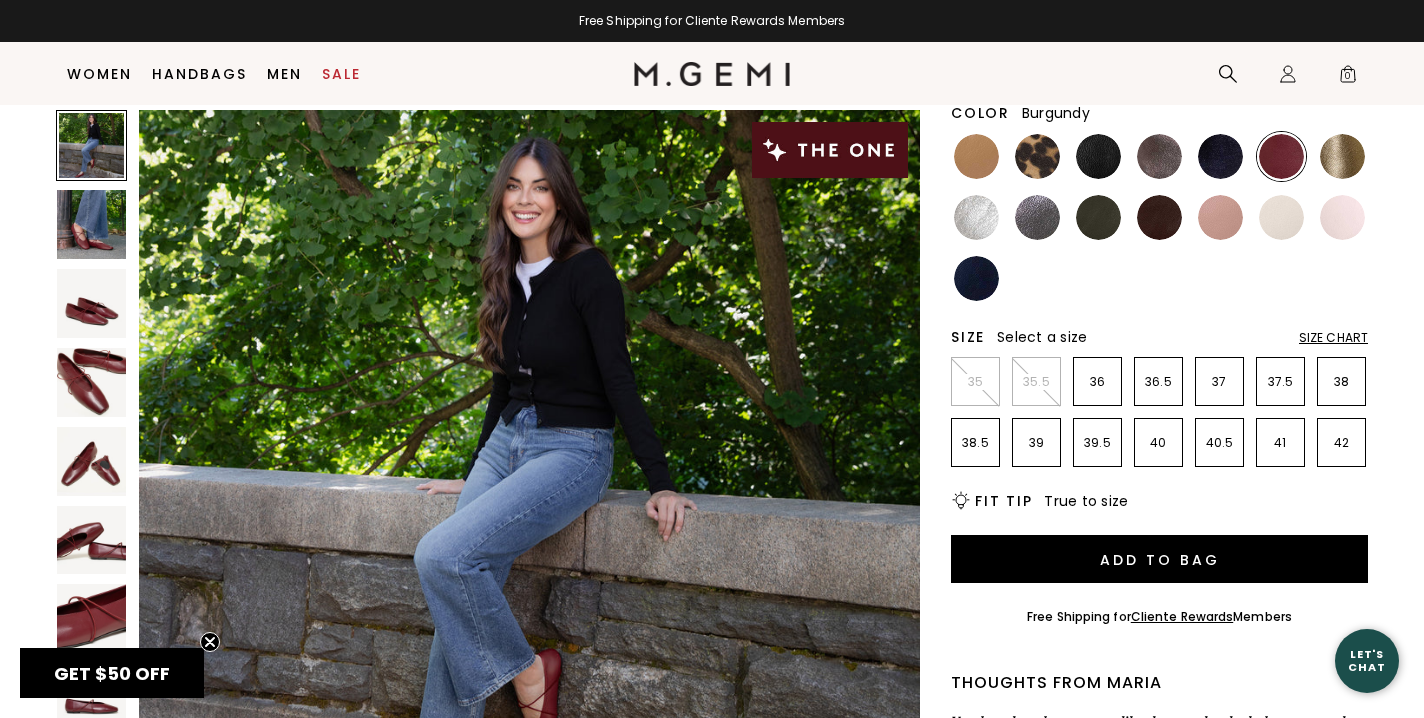 scroll, scrollTop: 226, scrollLeft: 0, axis: vertical 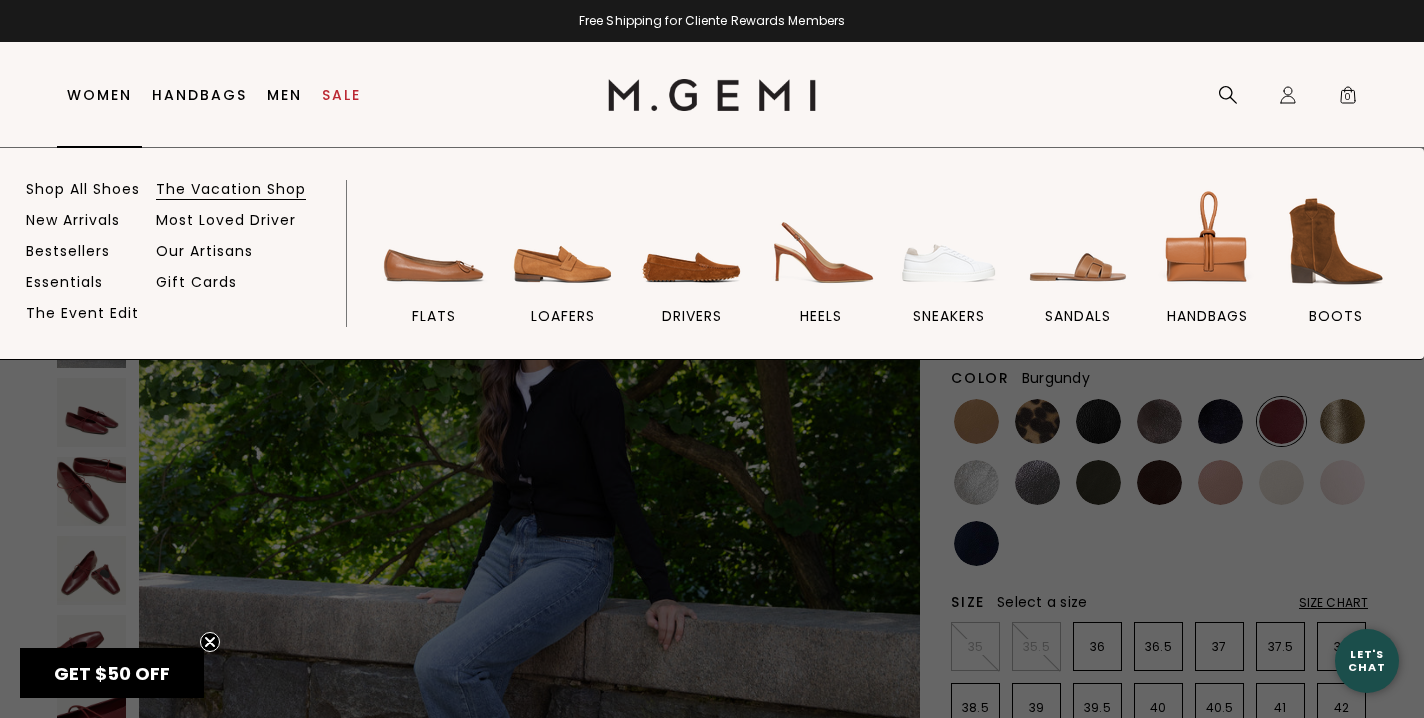 click on "The Vacation Shop" at bounding box center [231, 189] 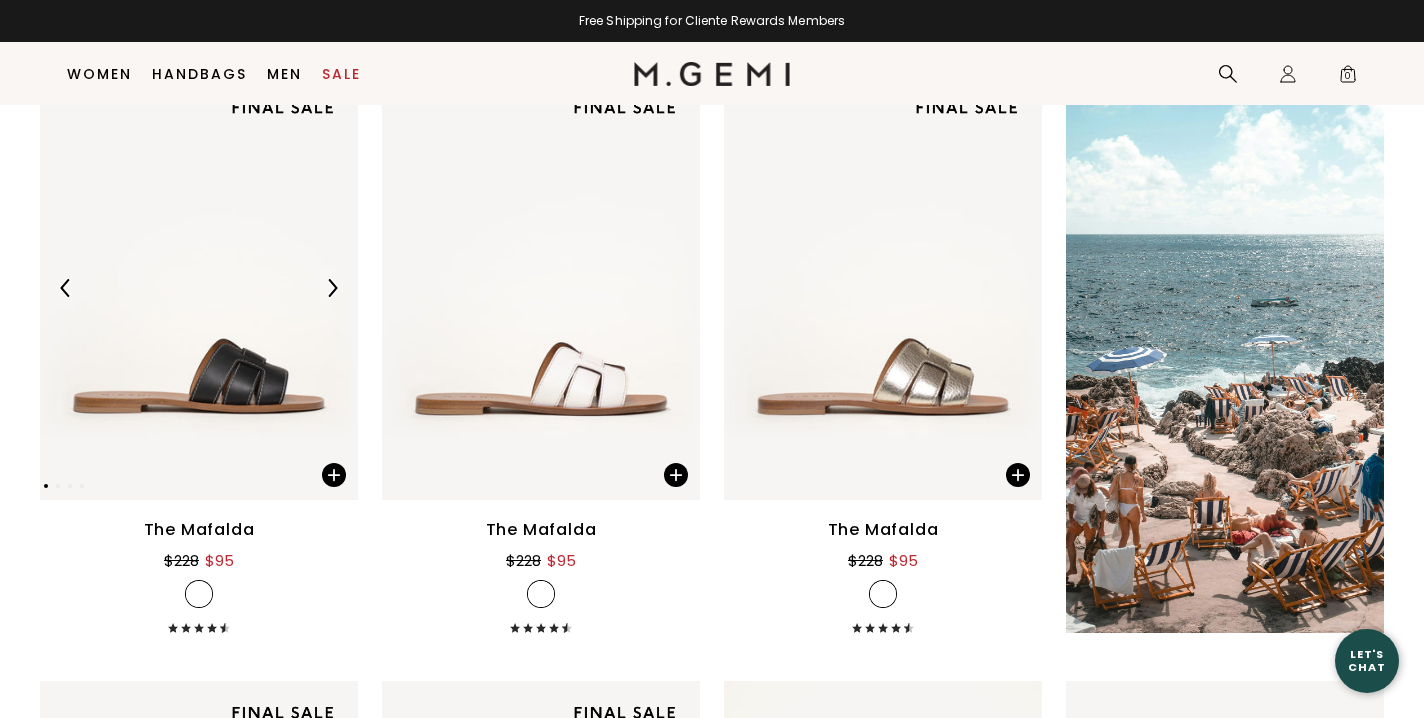 scroll, scrollTop: 389, scrollLeft: 0, axis: vertical 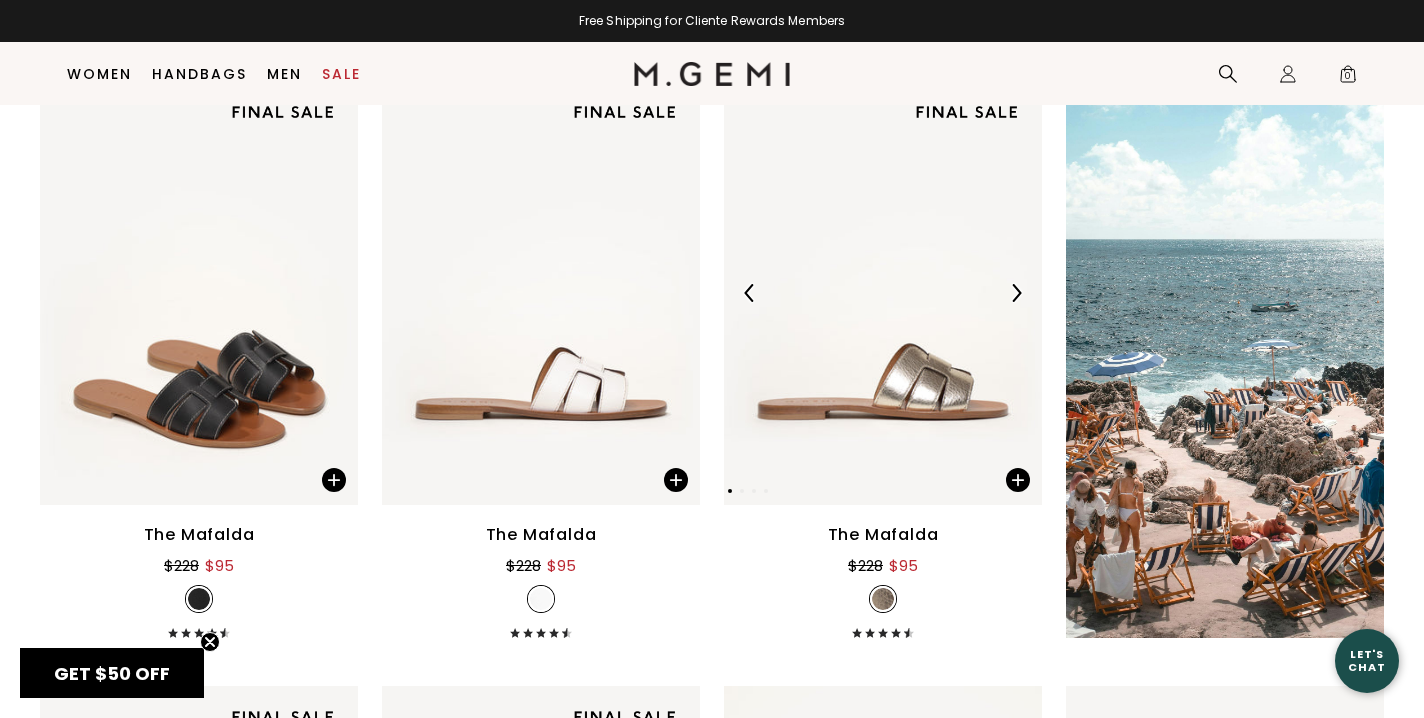 click at bounding box center (883, 293) 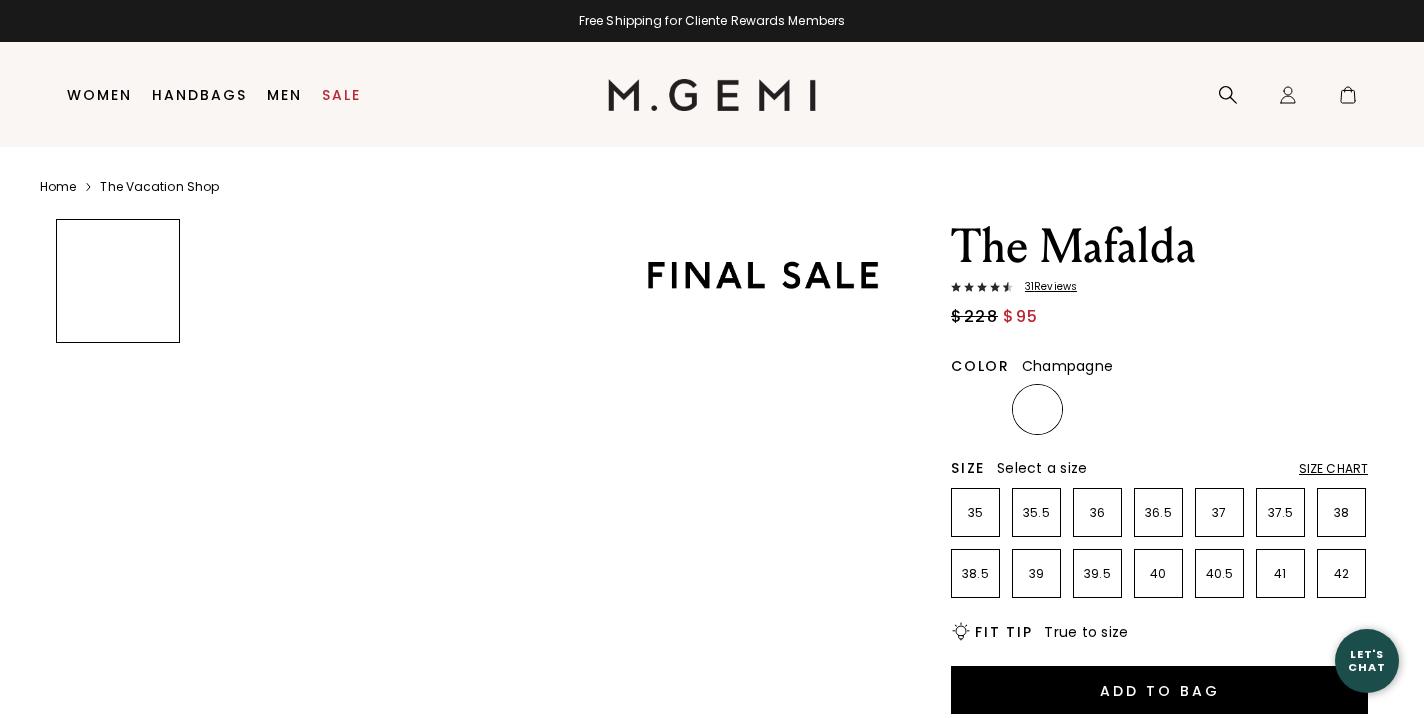 scroll, scrollTop: 0, scrollLeft: 0, axis: both 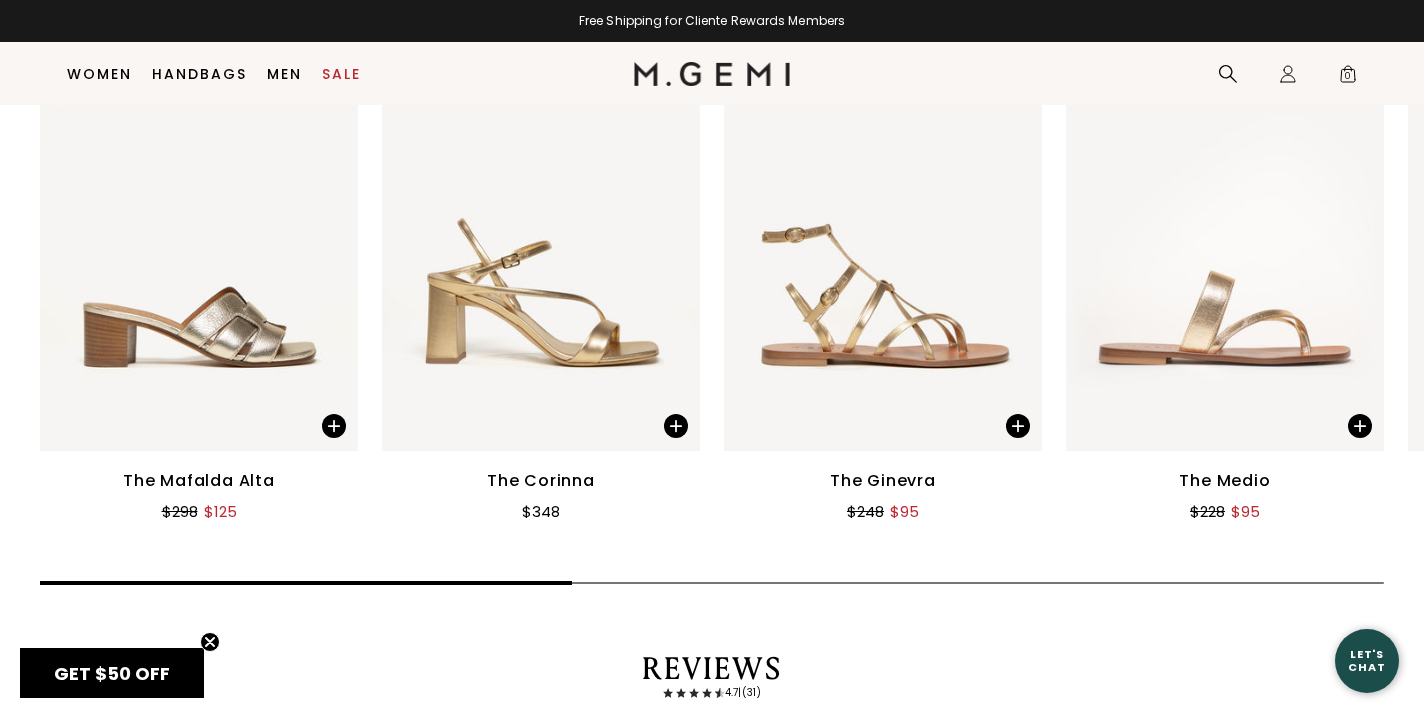 click at bounding box center [199, 239] 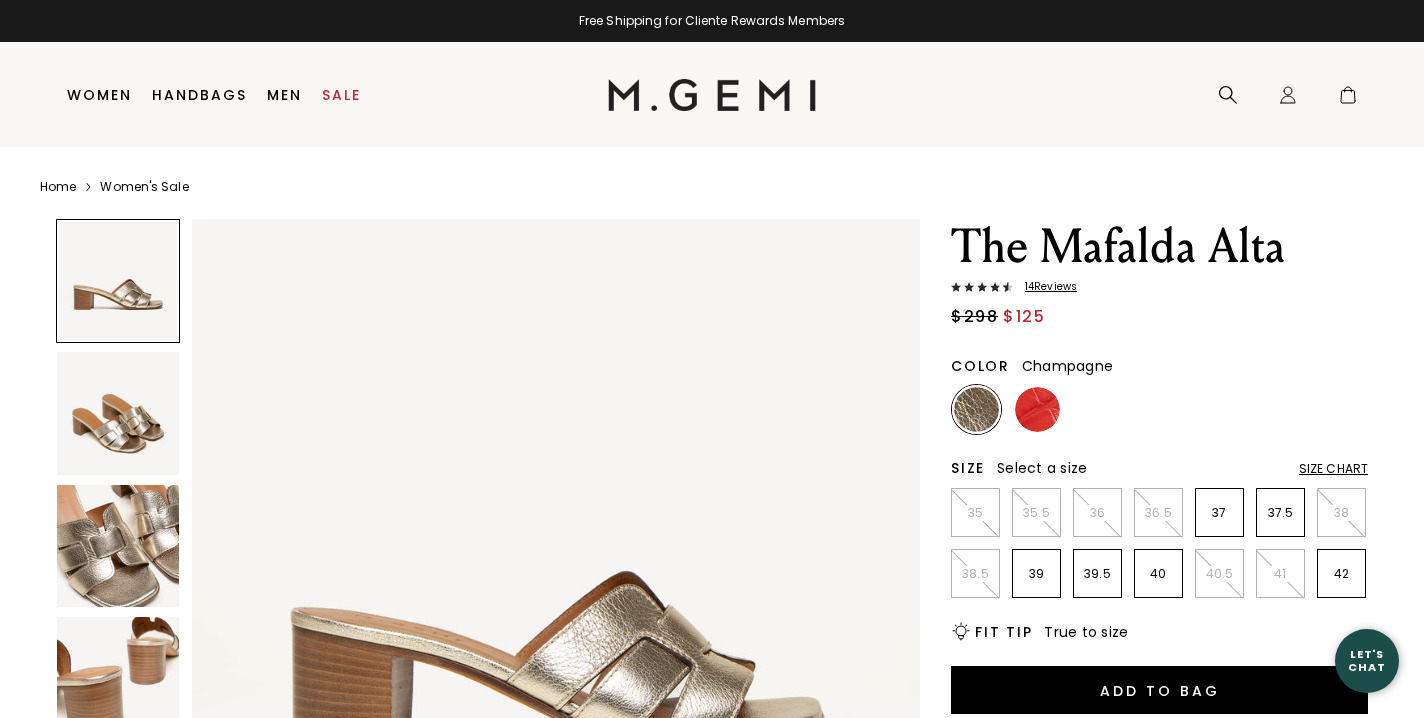 scroll, scrollTop: 0, scrollLeft: 0, axis: both 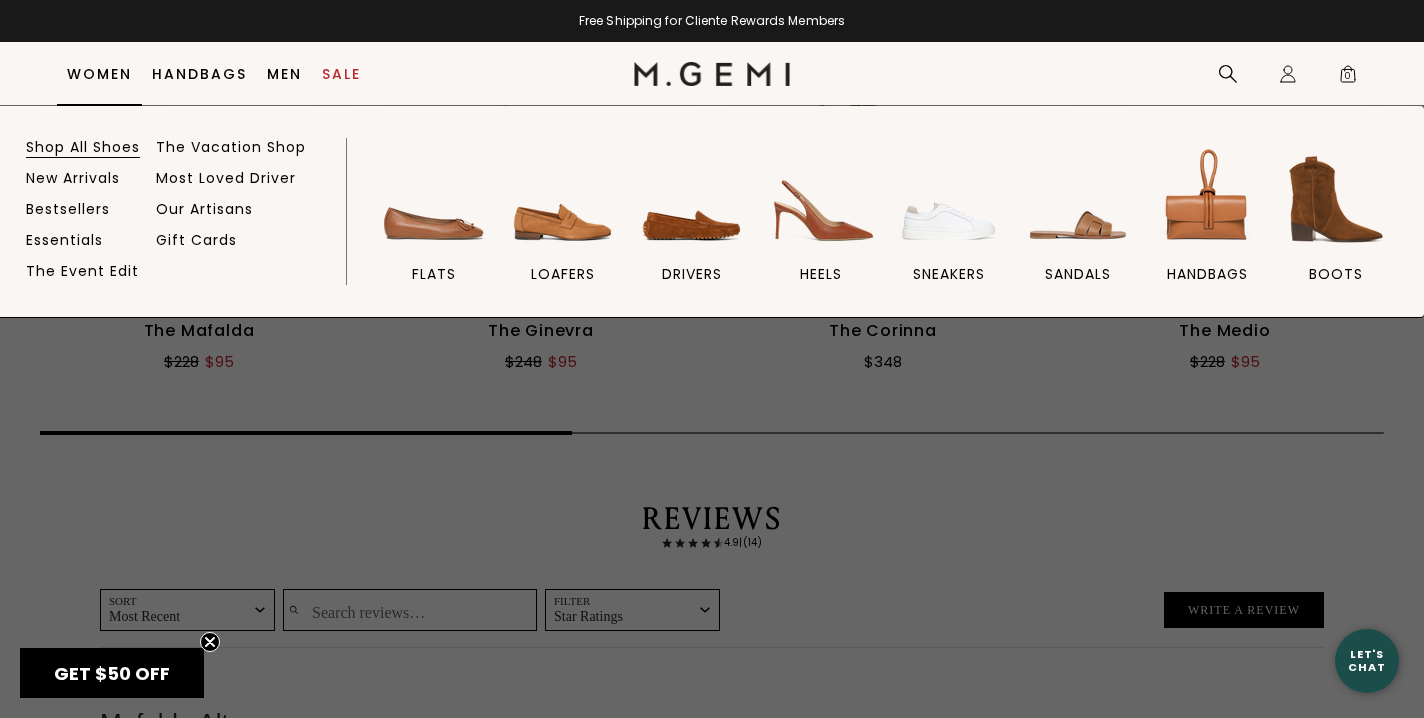 click on "Shop All Shoes" at bounding box center [83, 147] 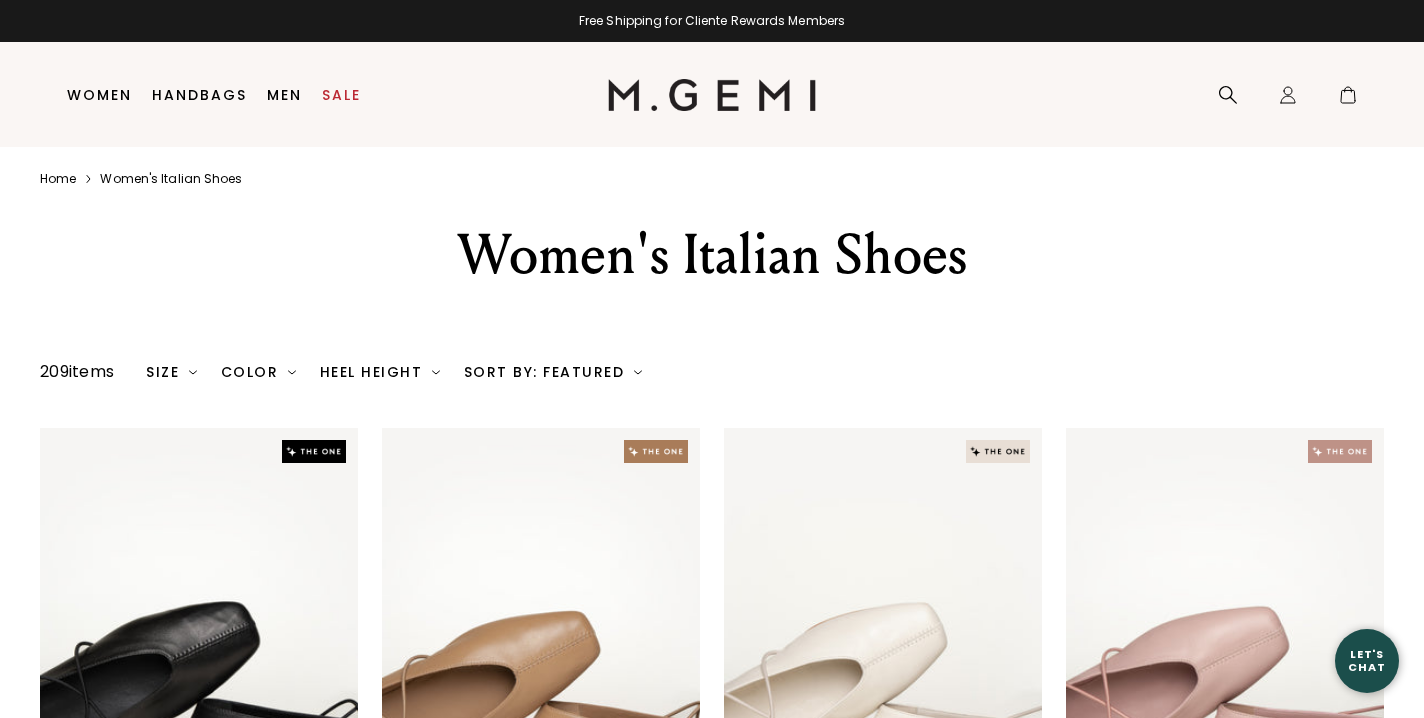scroll, scrollTop: 0, scrollLeft: 0, axis: both 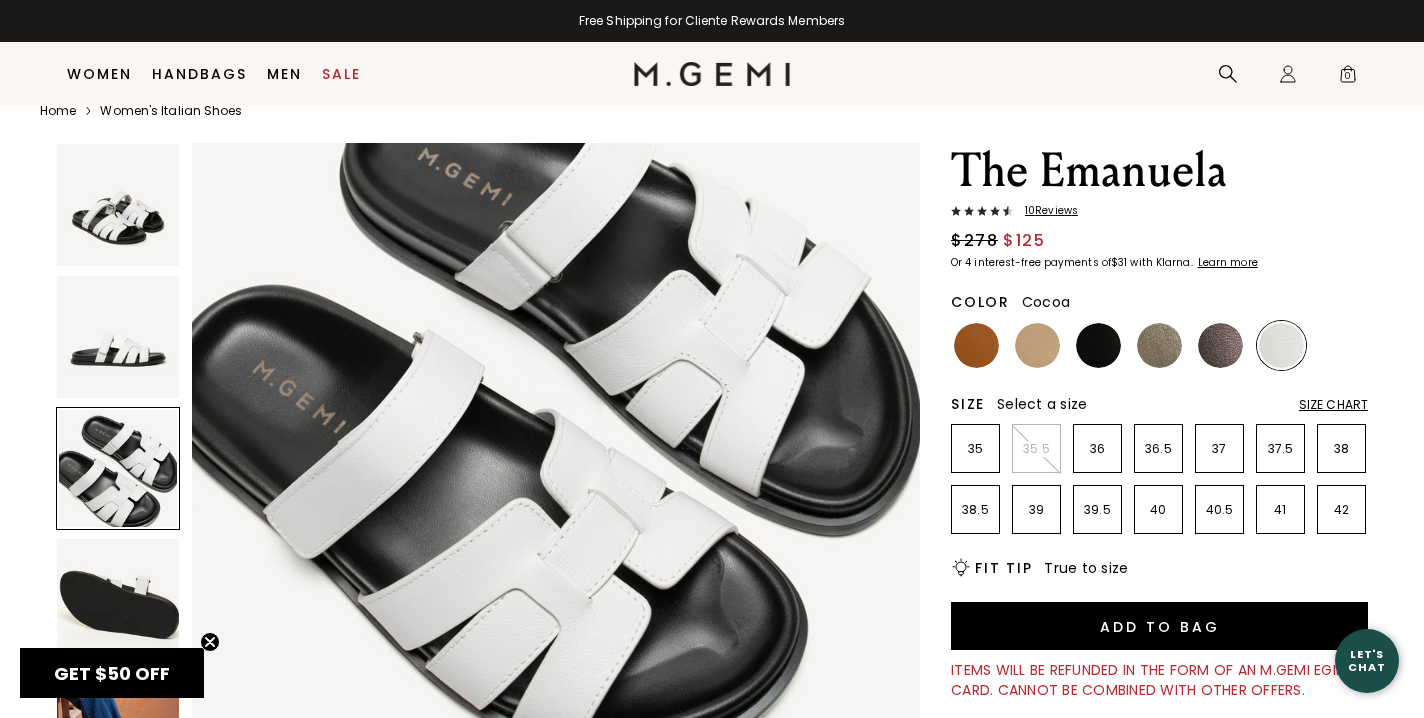 click at bounding box center (1220, 345) 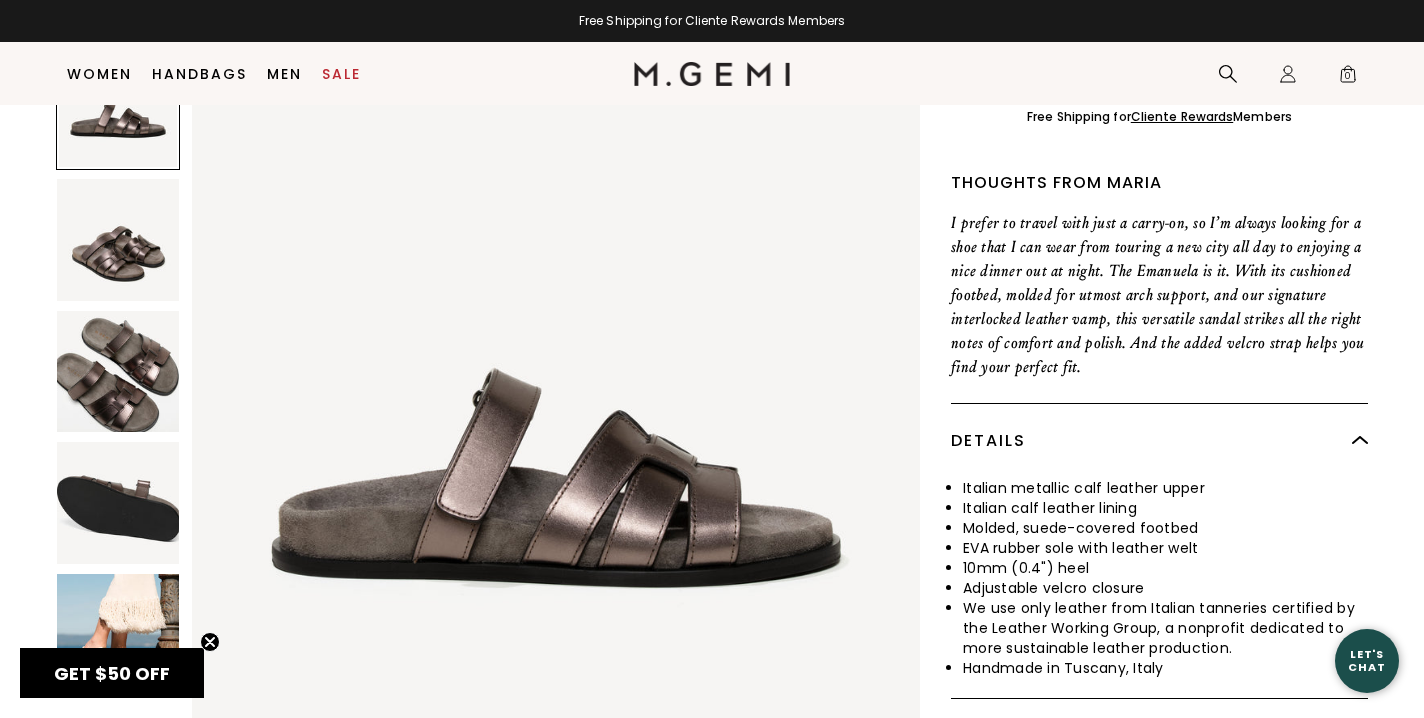 scroll, scrollTop: 671, scrollLeft: 0, axis: vertical 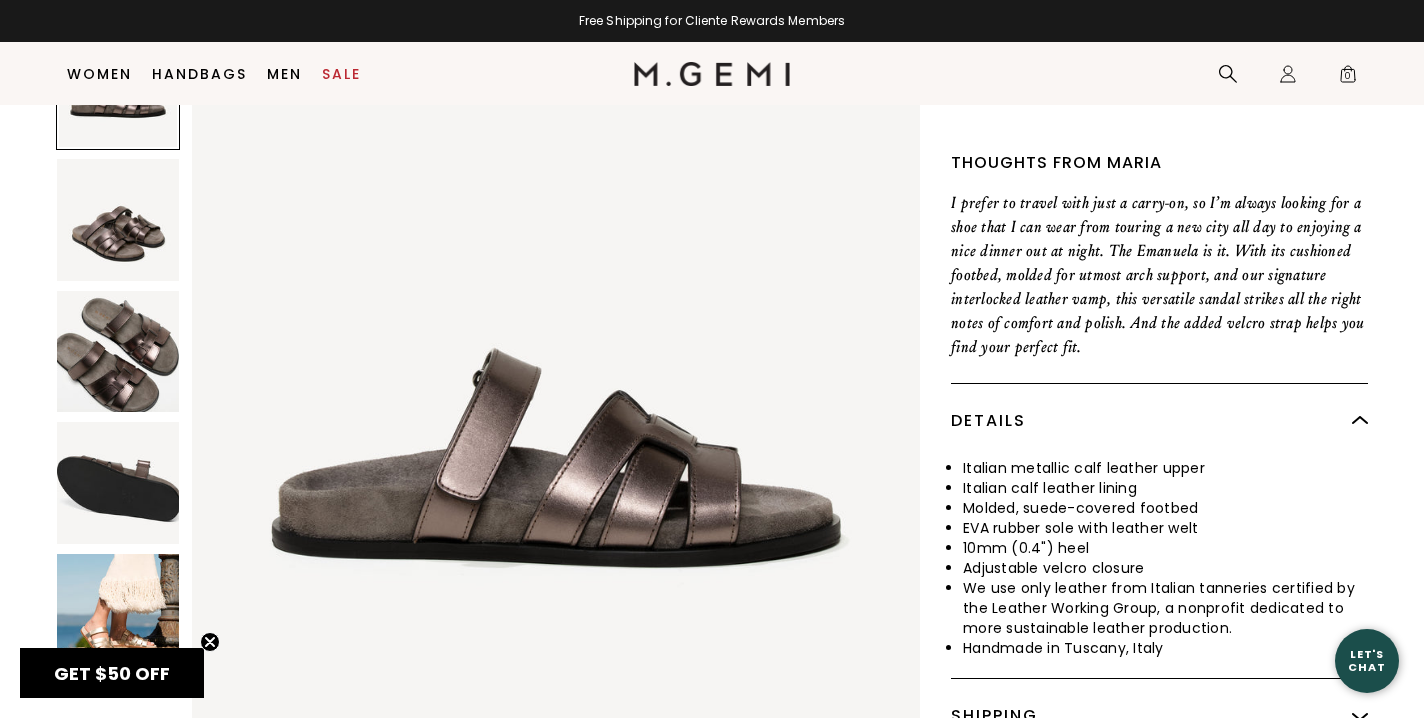 click at bounding box center (118, 352) 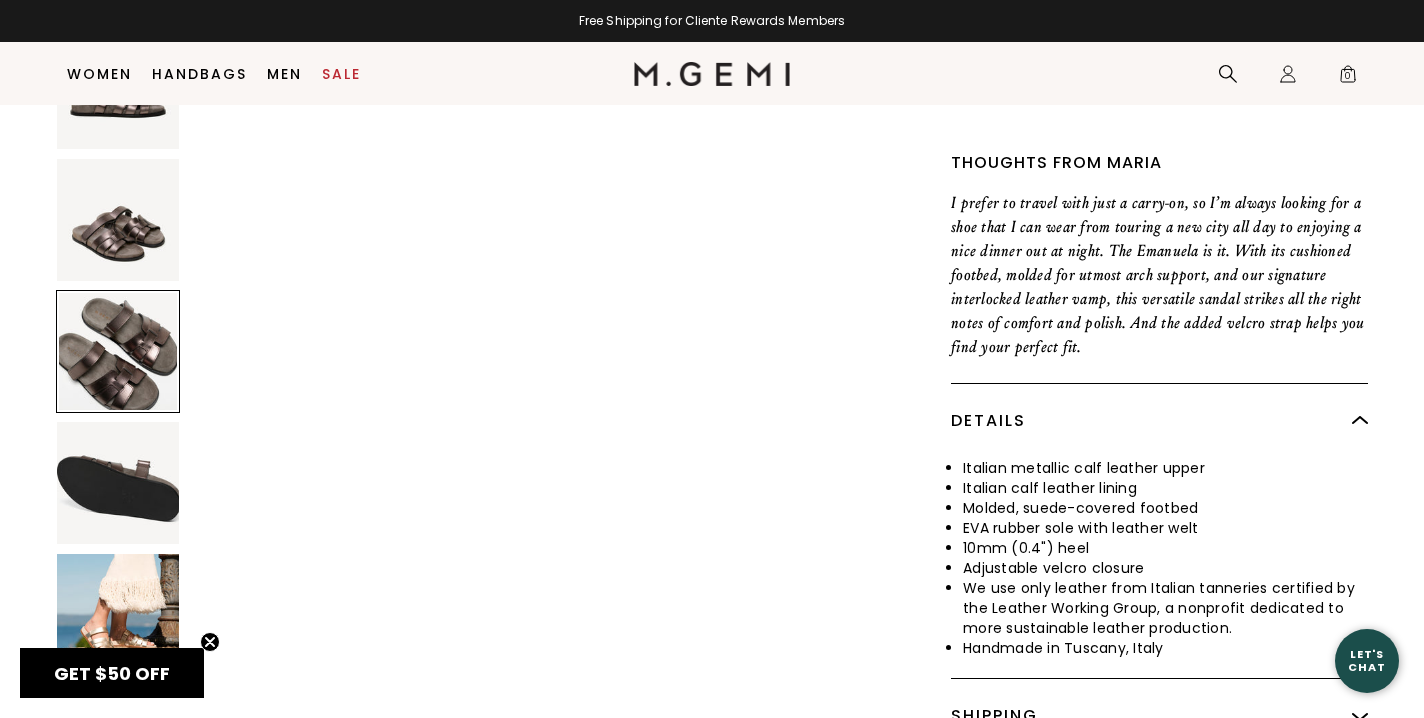 scroll, scrollTop: 1496, scrollLeft: 0, axis: vertical 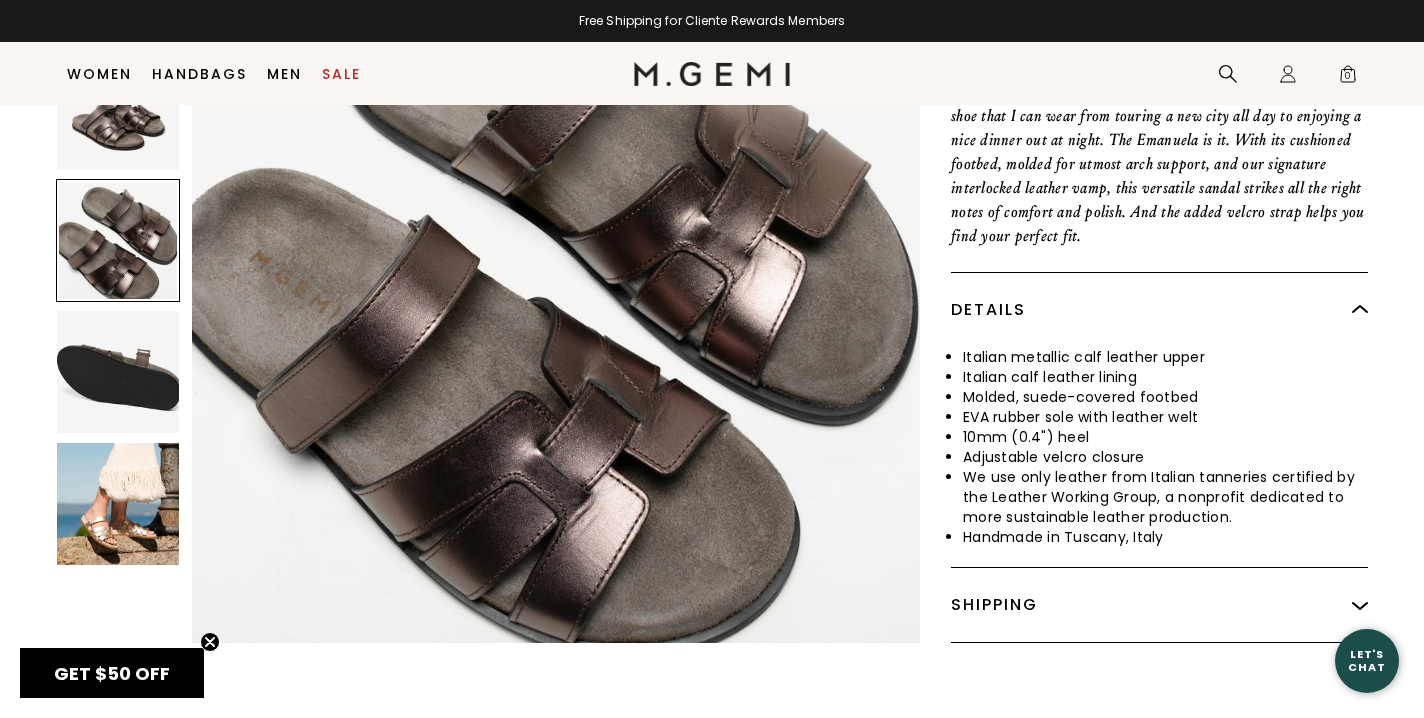 click at bounding box center (118, 504) 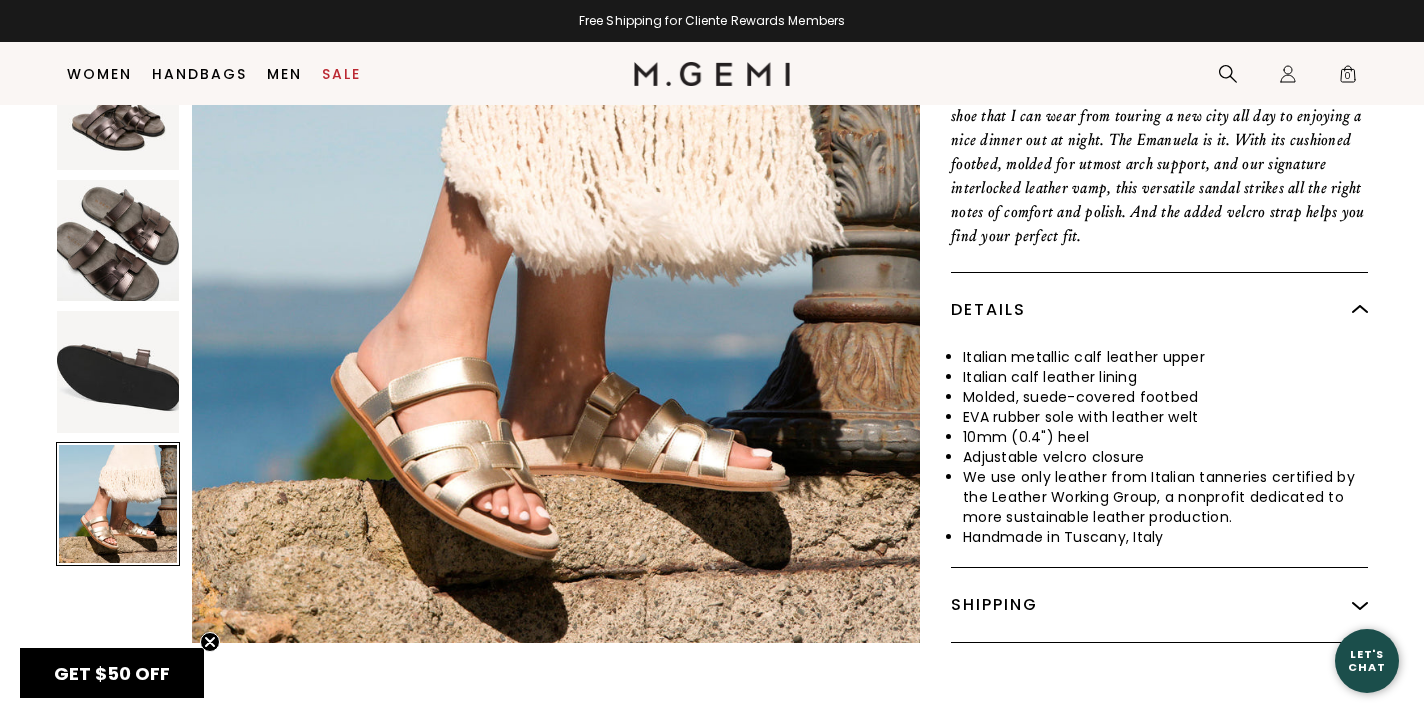 scroll, scrollTop: 2993, scrollLeft: 0, axis: vertical 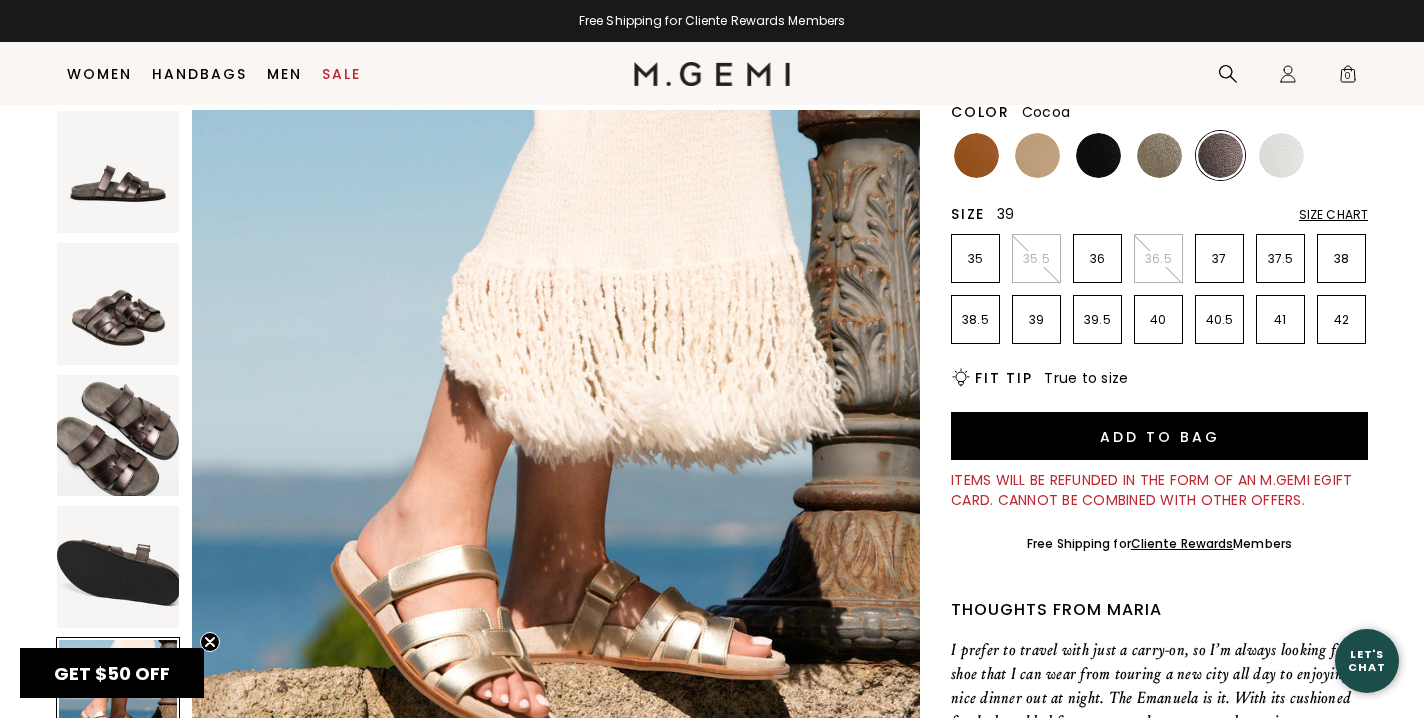click on "39" at bounding box center [1036, 320] 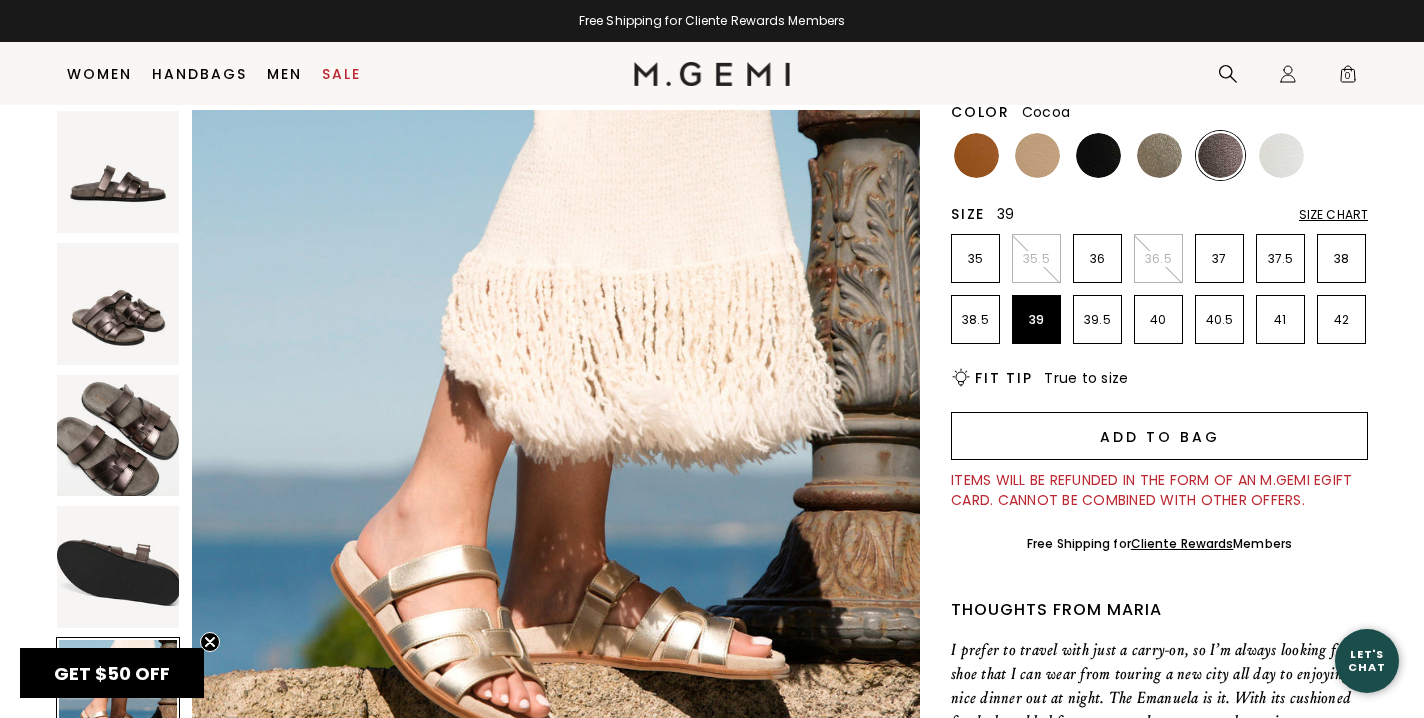 click on "Add to Bag" at bounding box center (1159, 436) 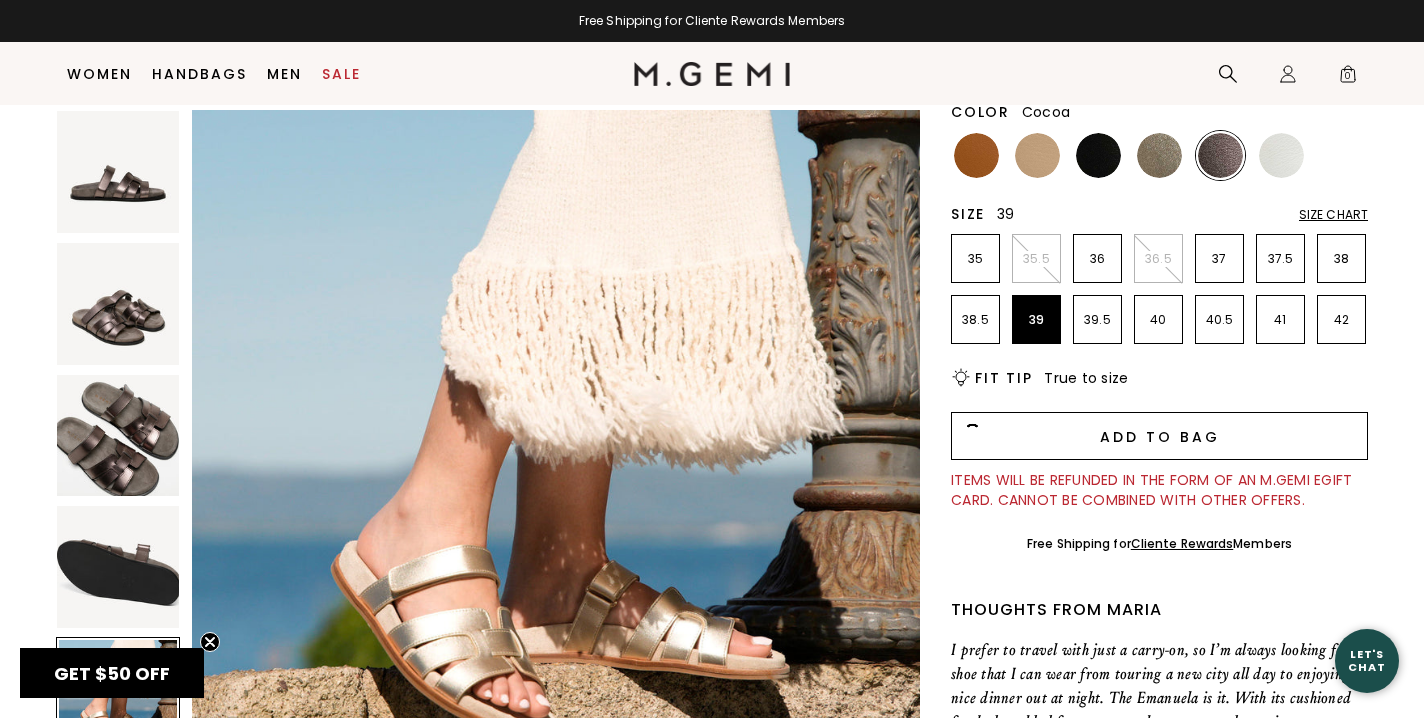 scroll, scrollTop: 0, scrollLeft: 0, axis: both 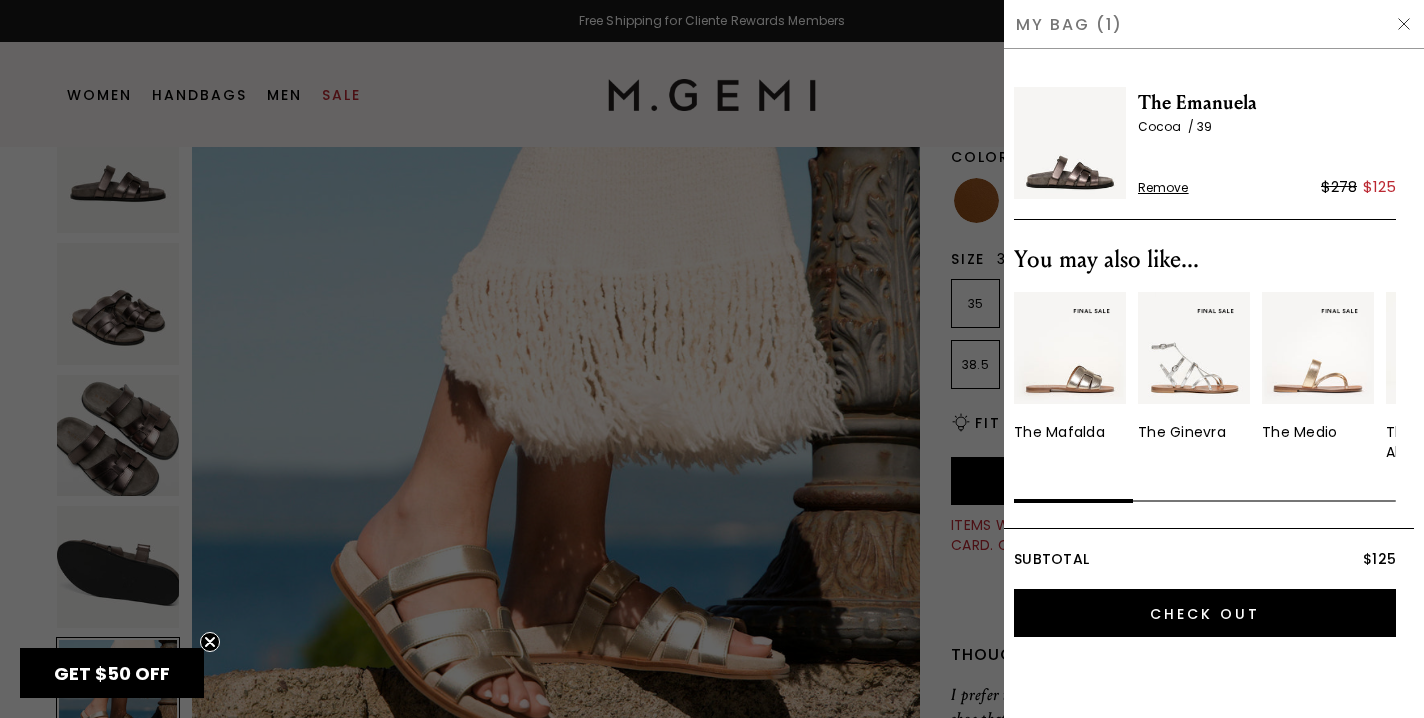 click on "My Bag (1)" at bounding box center [1214, 24] 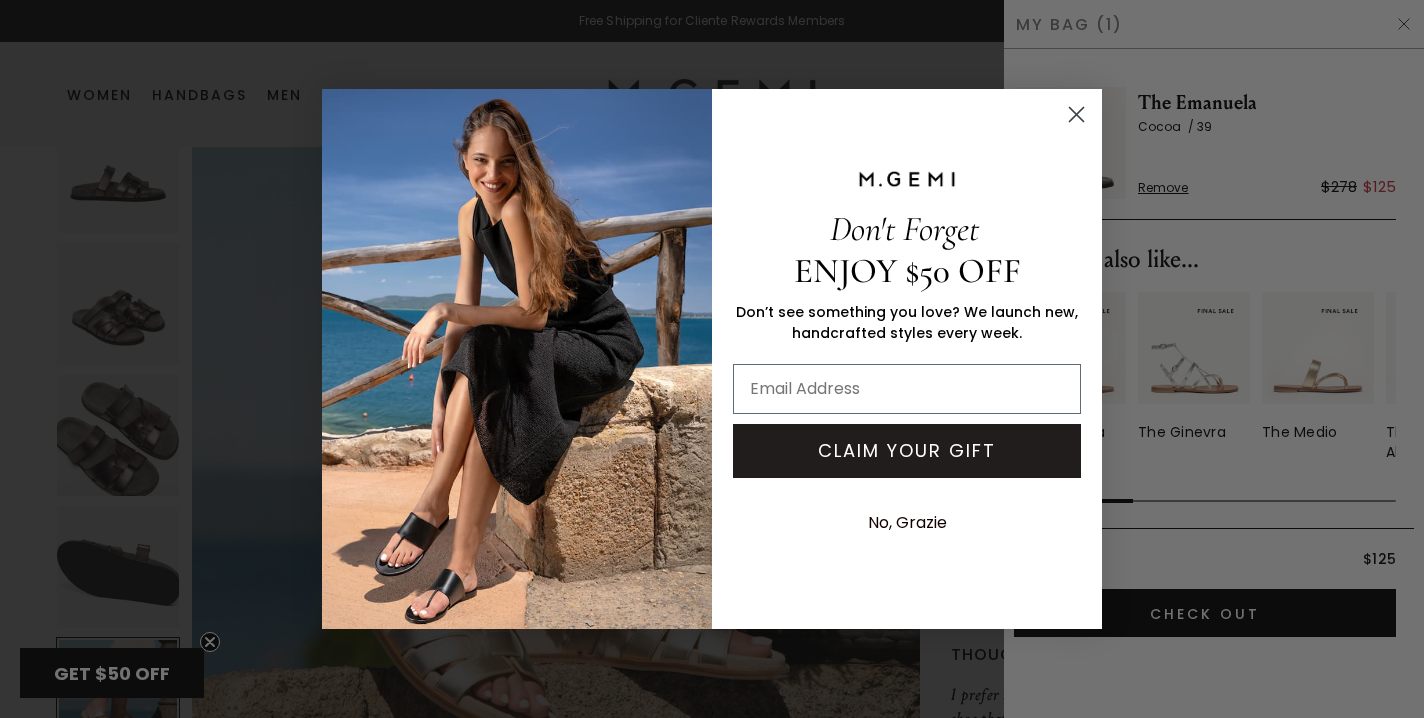 click 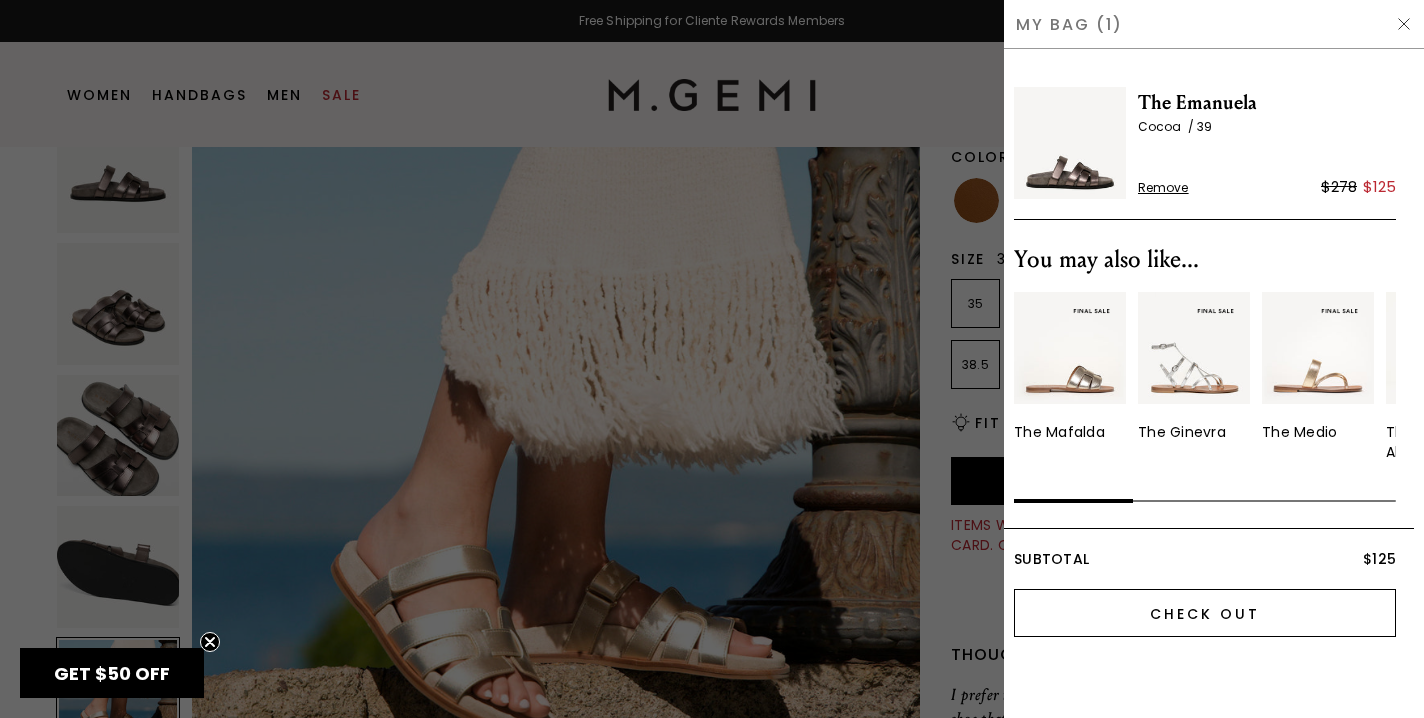 click on "Check Out" at bounding box center [1205, 613] 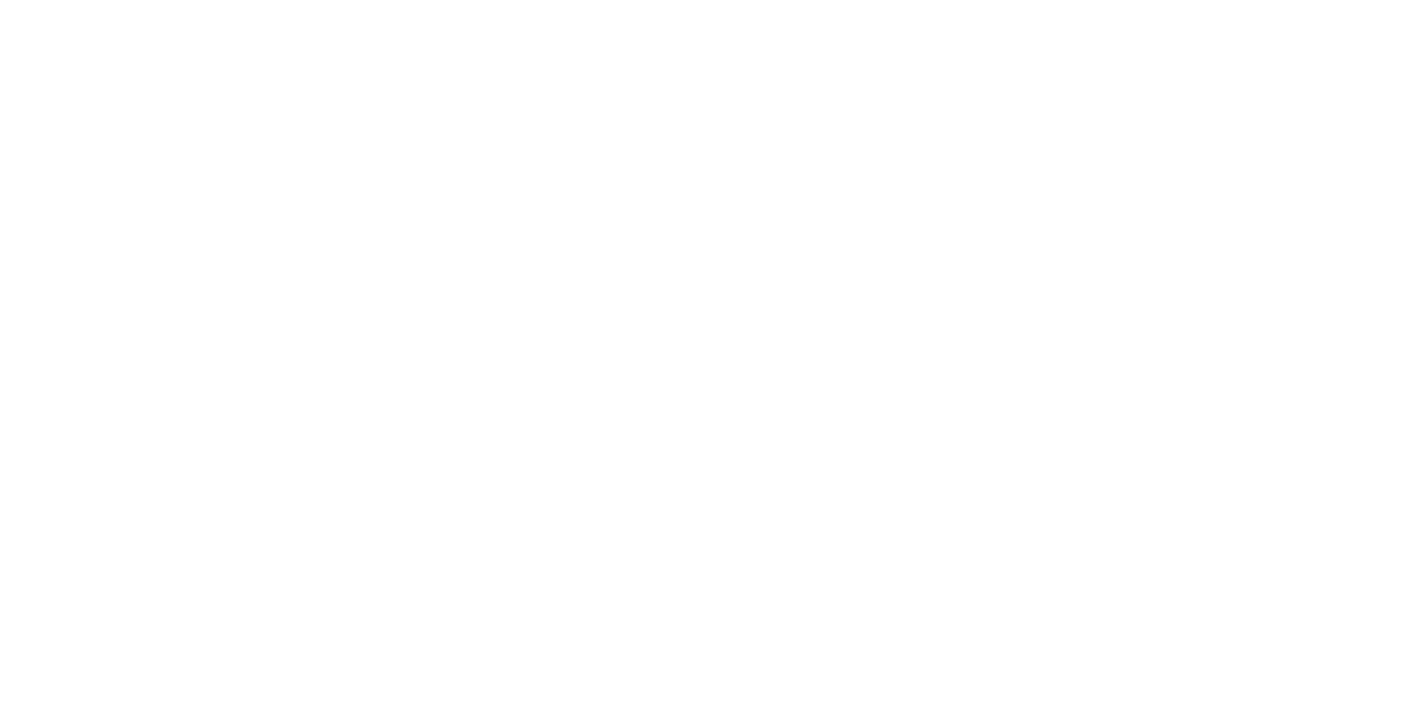 scroll, scrollTop: 0, scrollLeft: 0, axis: both 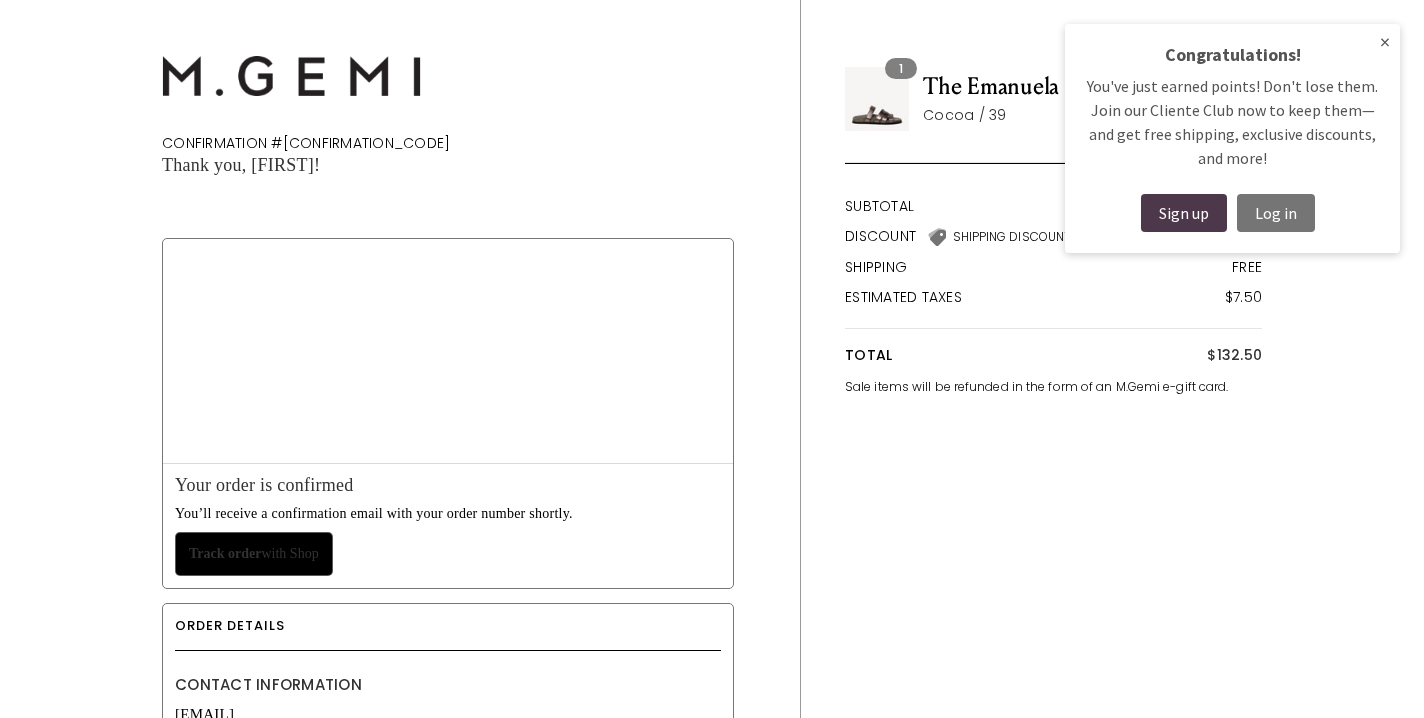 click on "×" at bounding box center (1385, 42) 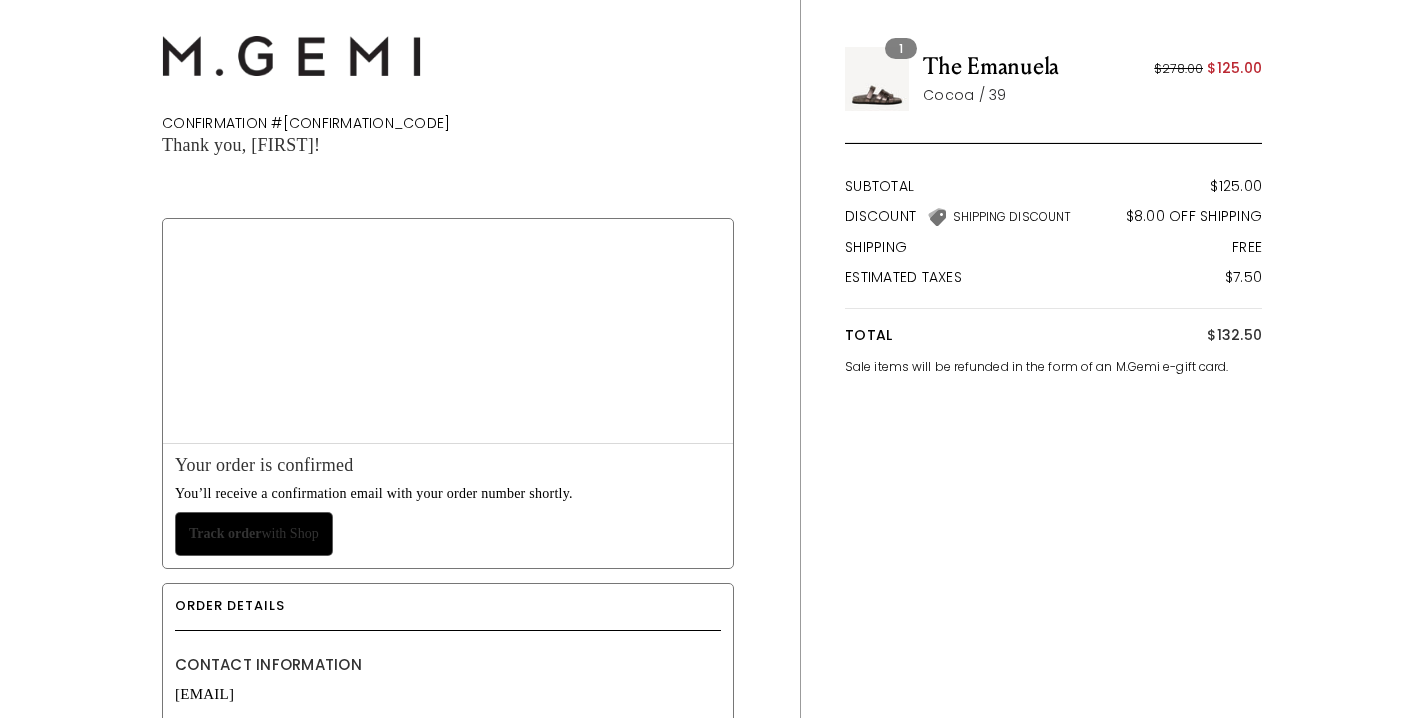 scroll, scrollTop: 0, scrollLeft: 0, axis: both 